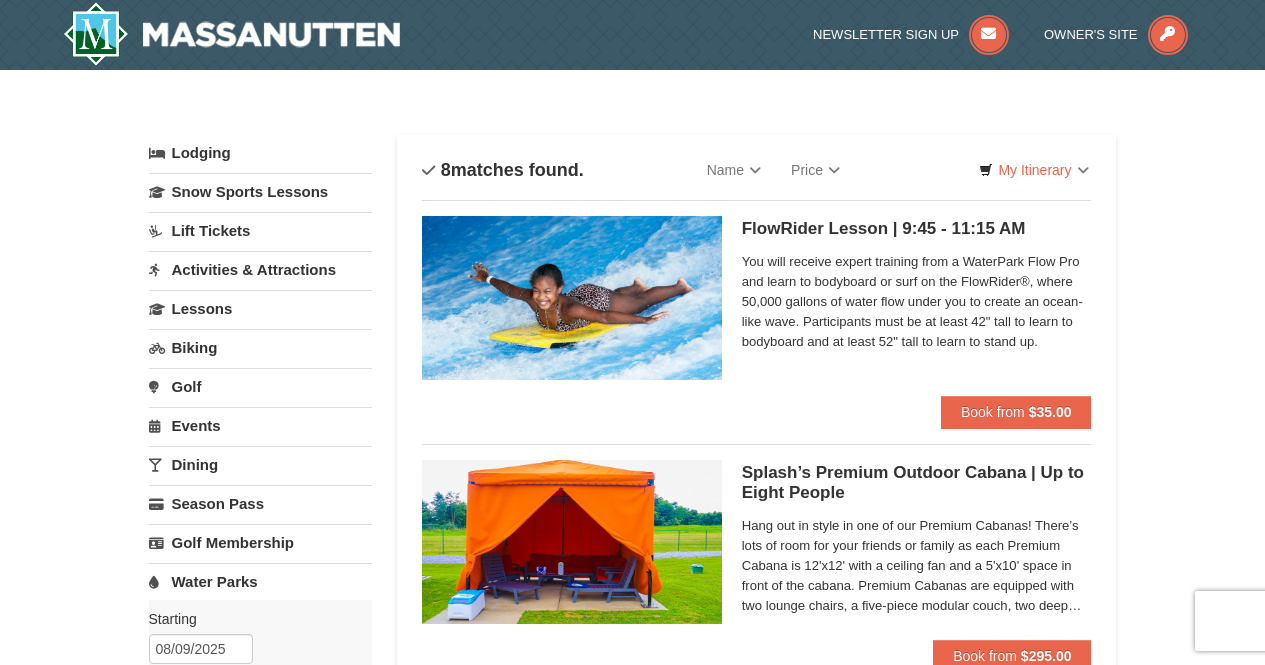 scroll, scrollTop: 0, scrollLeft: 0, axis: both 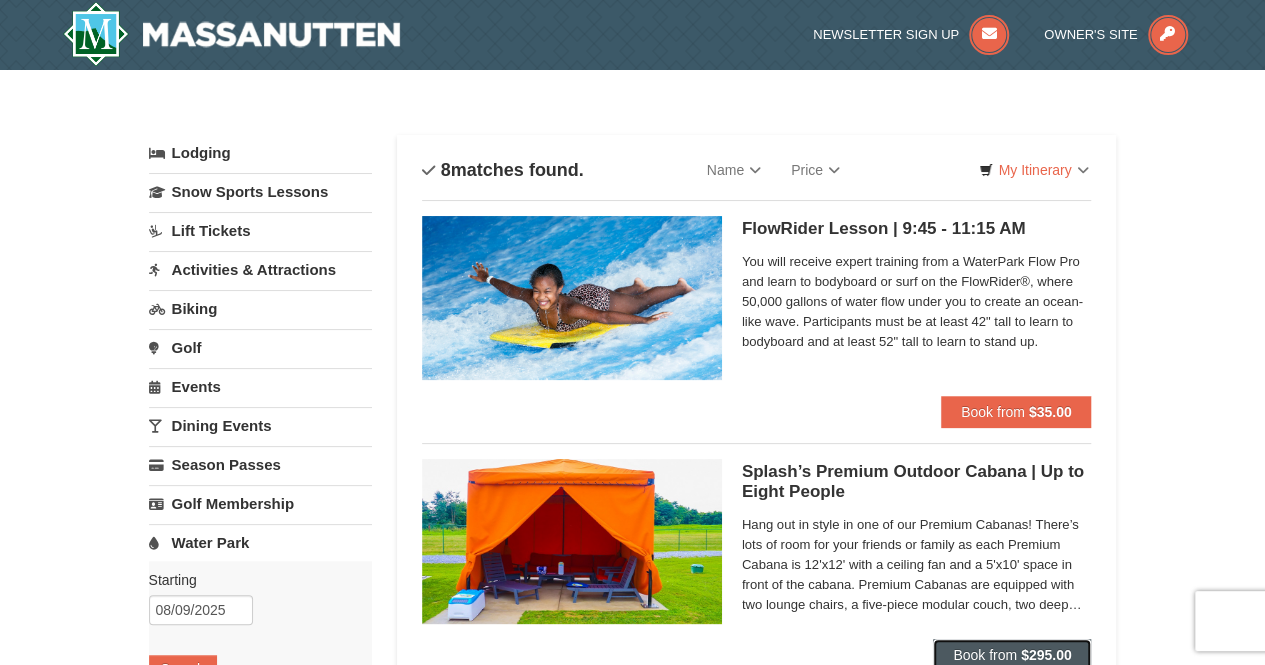 click on "$295.00" at bounding box center [1046, 655] 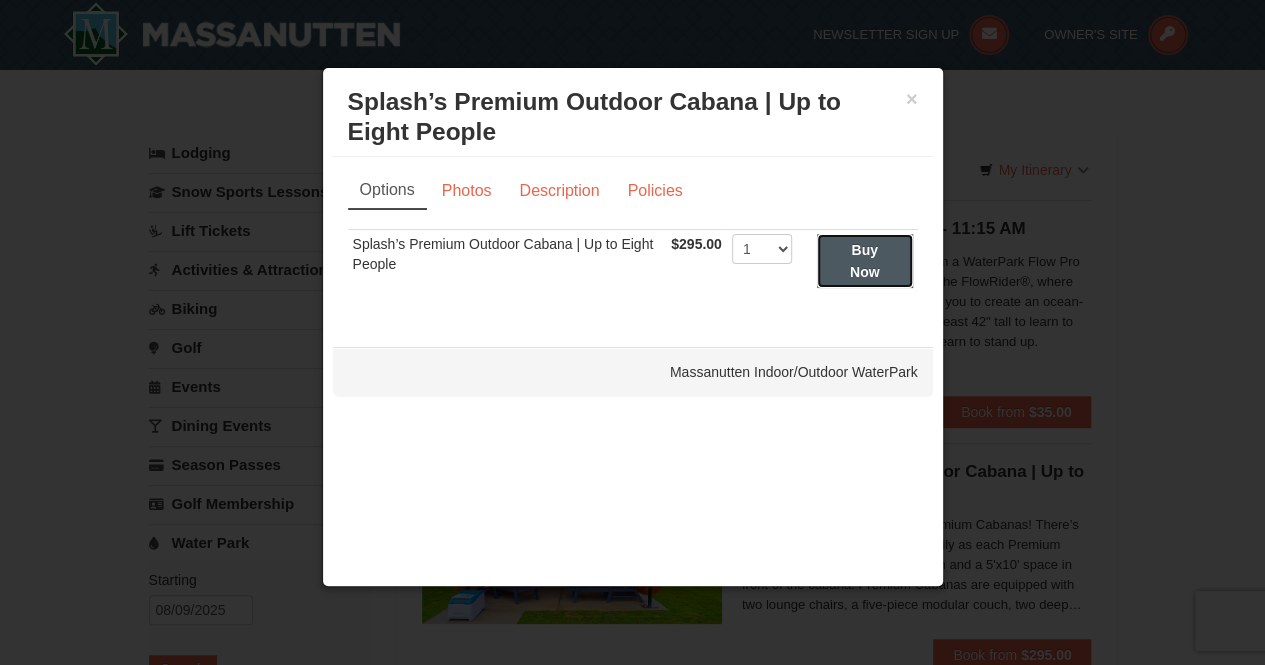 click on "Buy Now" at bounding box center [865, 261] 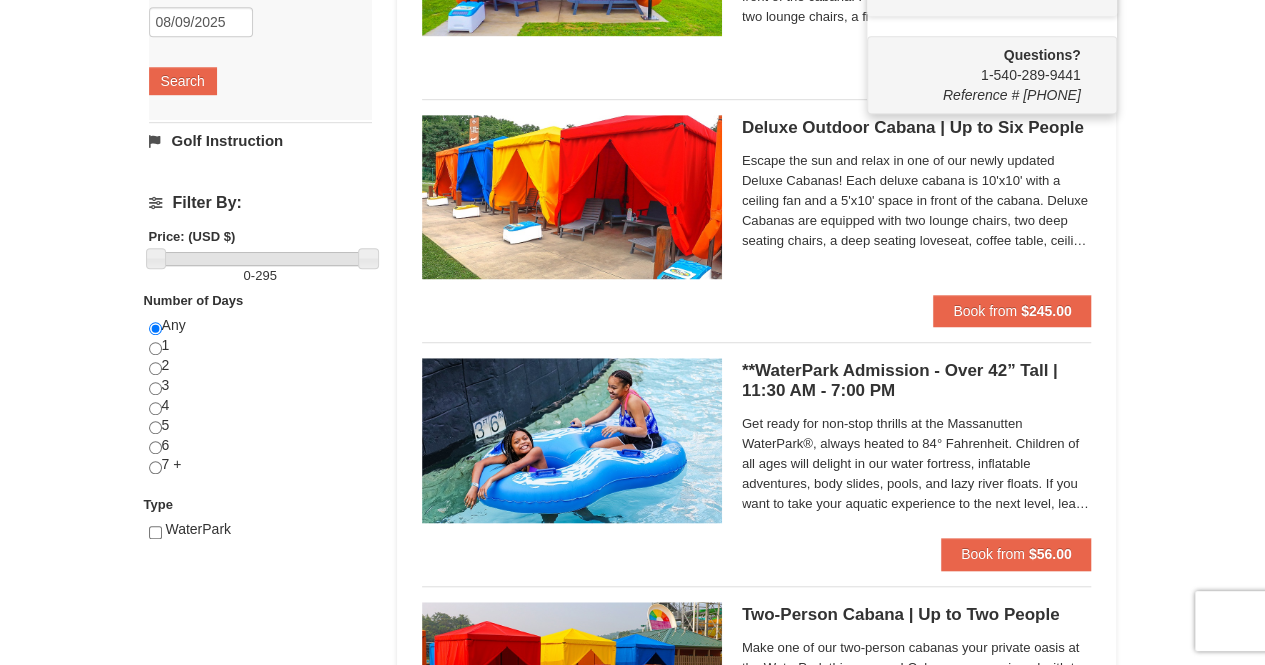 scroll, scrollTop: 706, scrollLeft: 0, axis: vertical 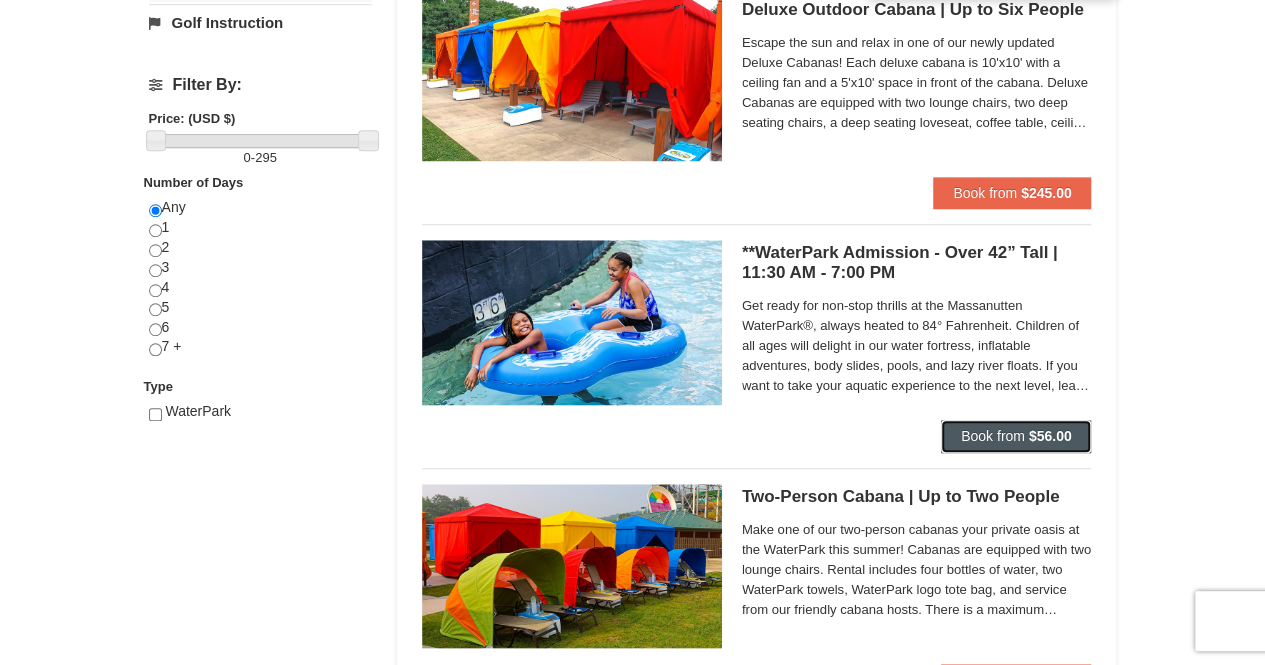 click on "Book from" at bounding box center [993, 436] 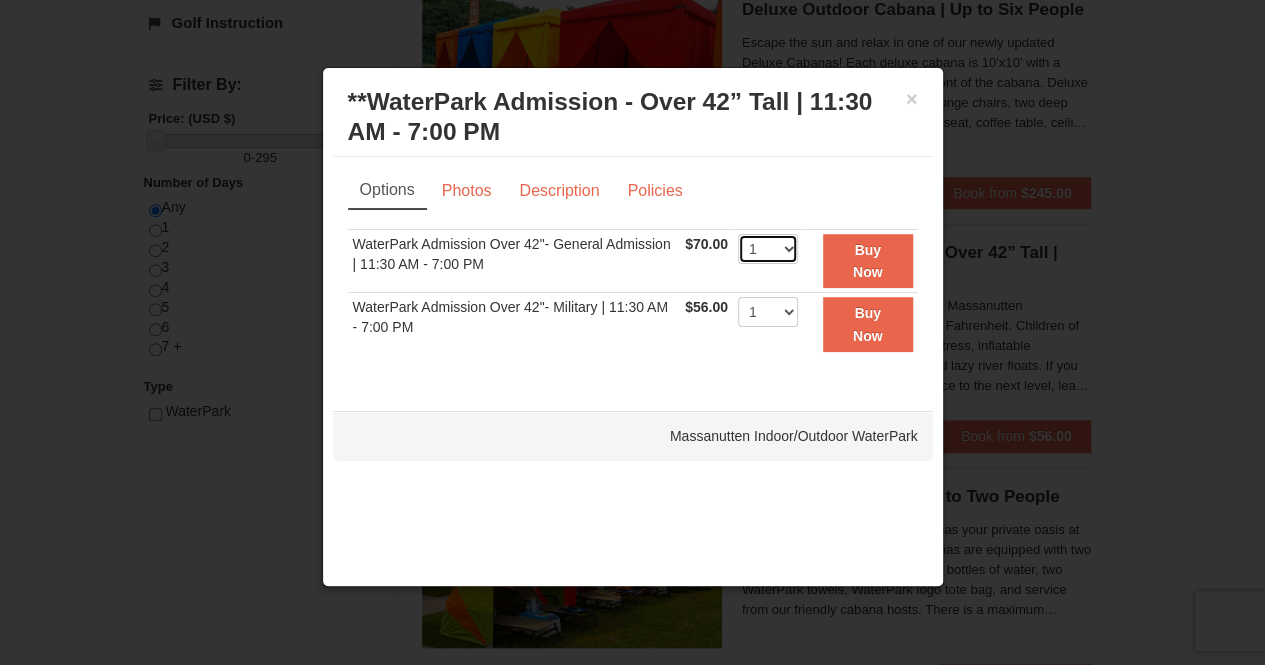 click on "1
2
3
4
5
6
7
8
9
10
11
12
13
14
15
16
17
18
19
20
21 22" at bounding box center (768, 249) 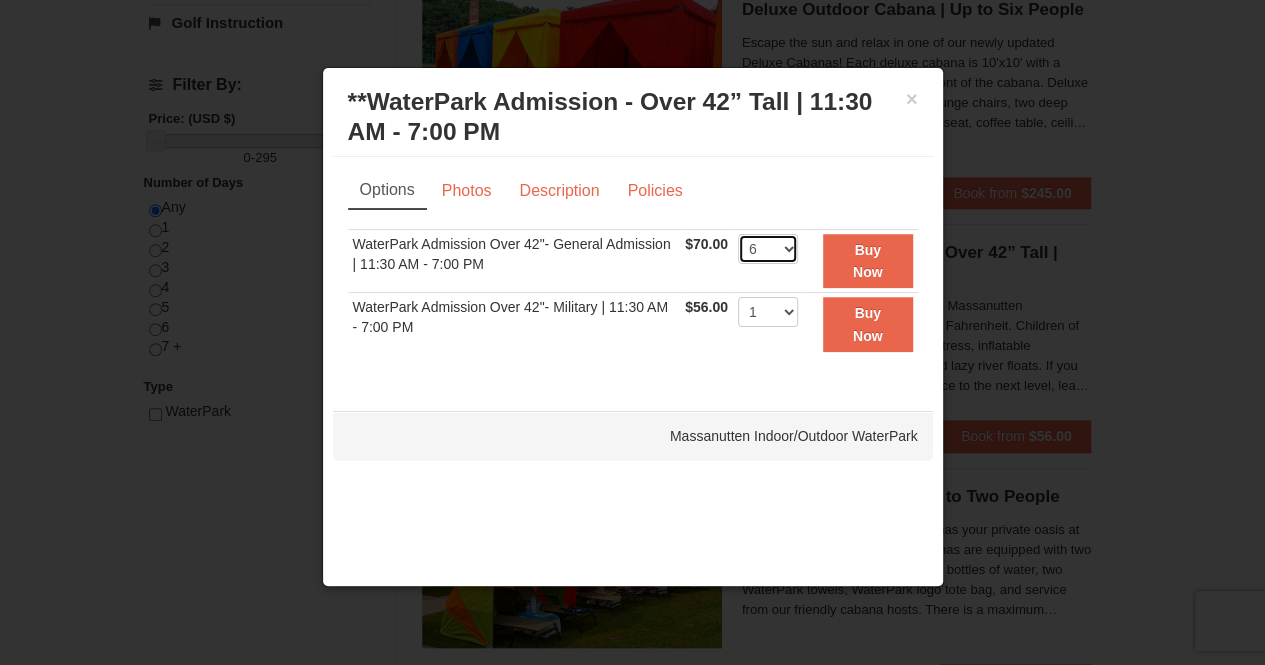 click on "1
2
3
4
5
6
7
8
9
10
11
12
13
14
15
16
17
18
19
20
21 22" at bounding box center (768, 249) 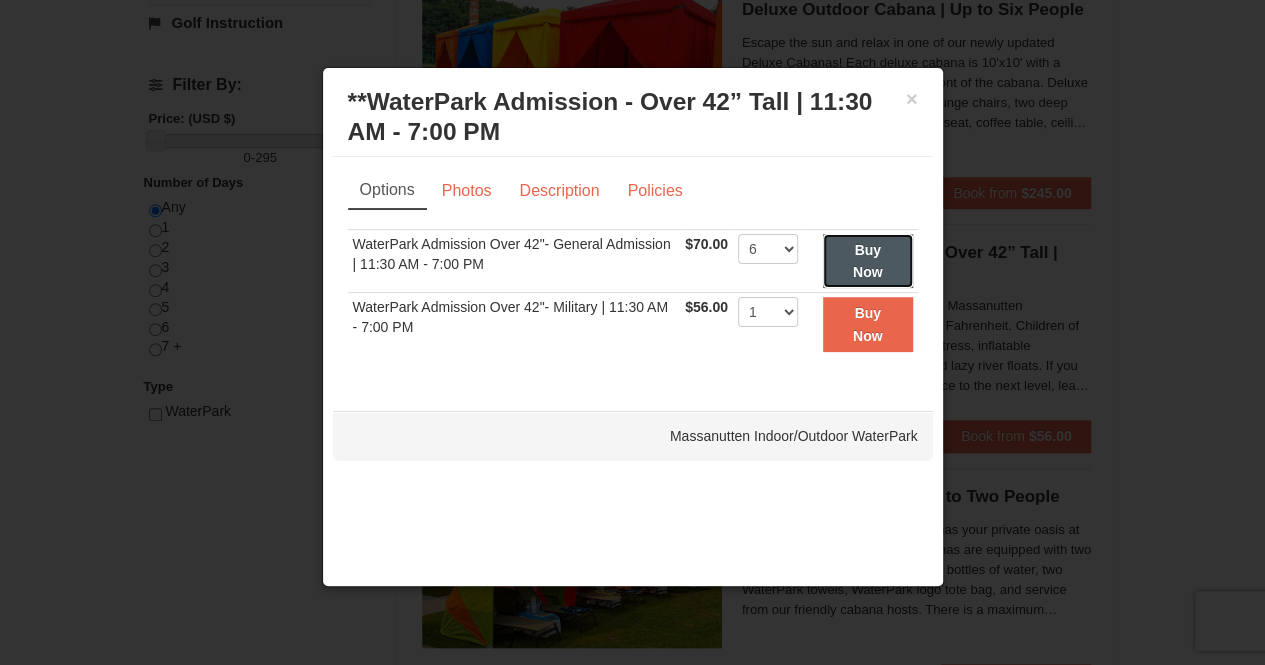 click on "Buy Now" at bounding box center (868, 261) 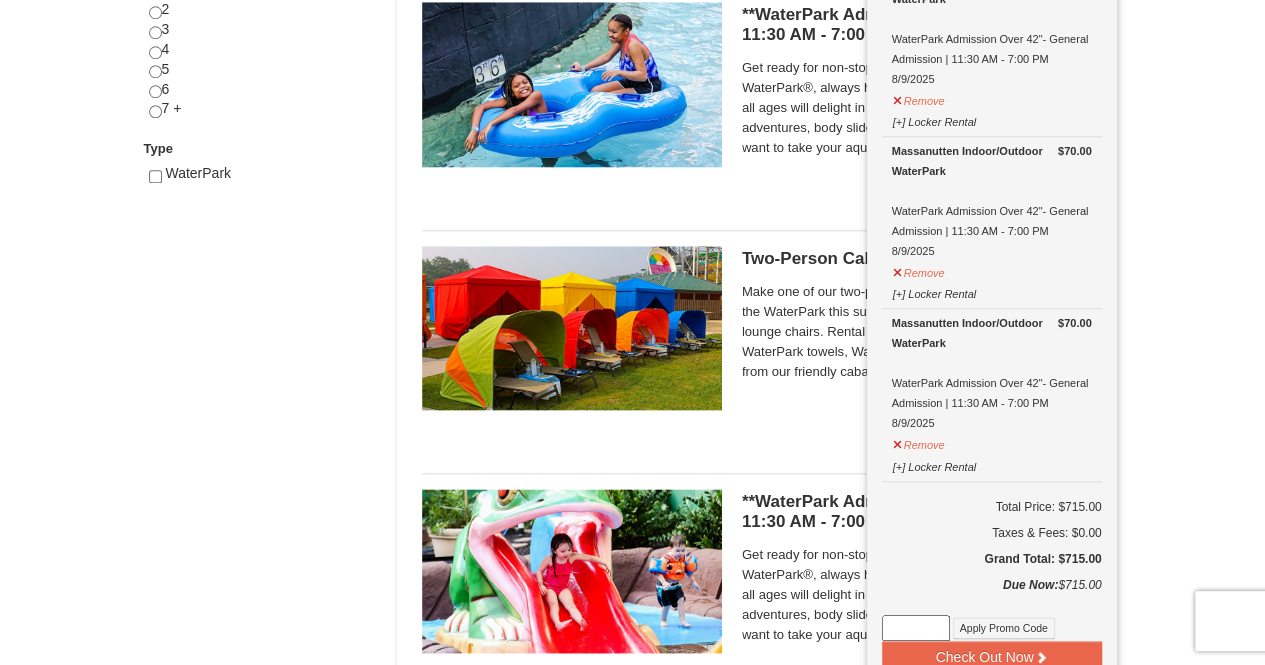scroll, scrollTop: 1106, scrollLeft: 0, axis: vertical 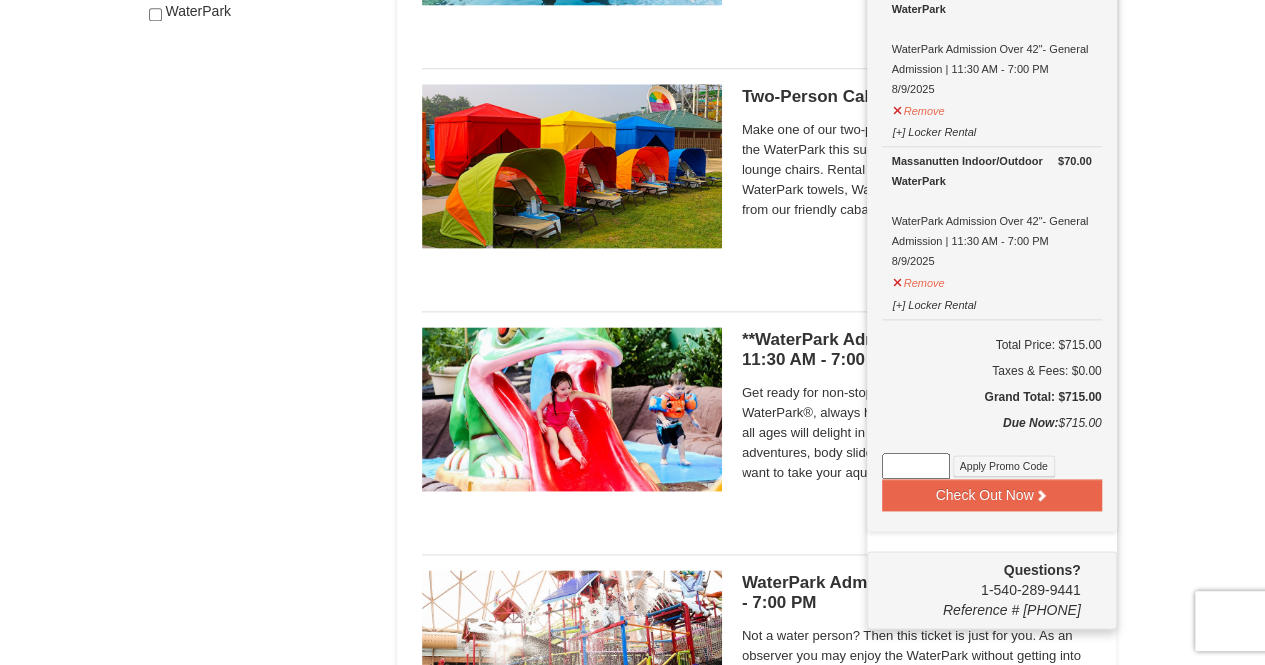 click on "**WaterPark Admission - Under 42” Tall | 11:30 AM - 7:00 PM  Massanutten Indoor/Outdoor WaterPark" at bounding box center (917, 350) 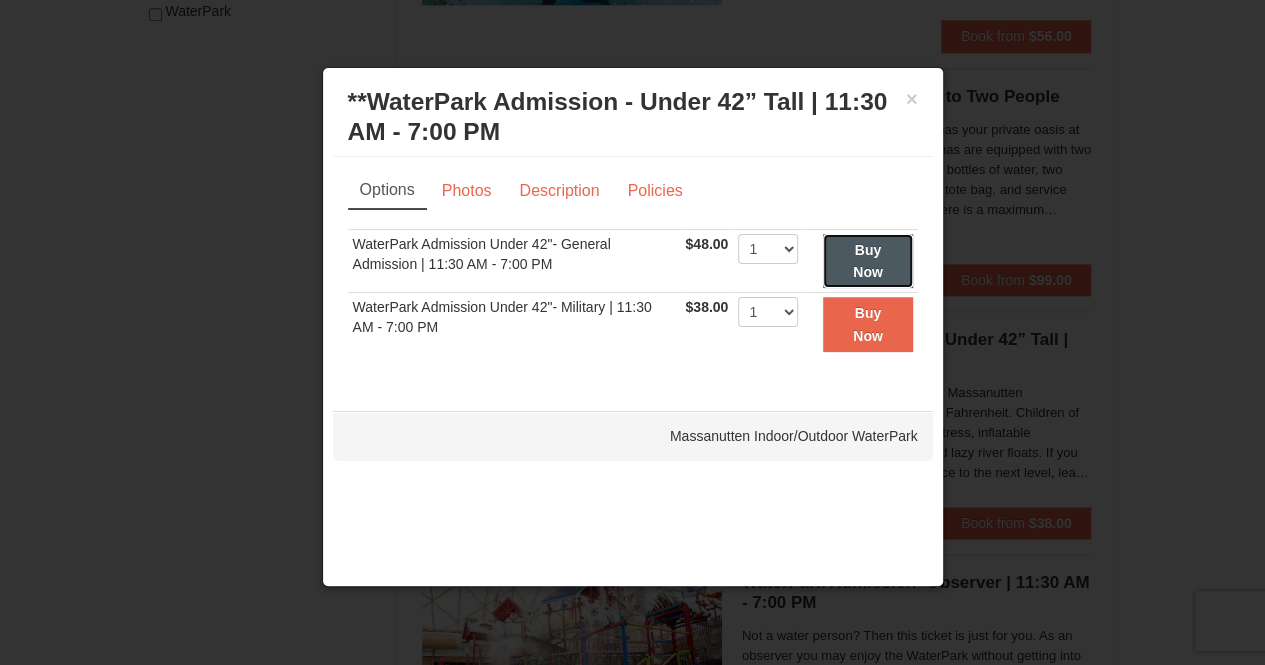 click on "Buy Now" at bounding box center [867, 261] 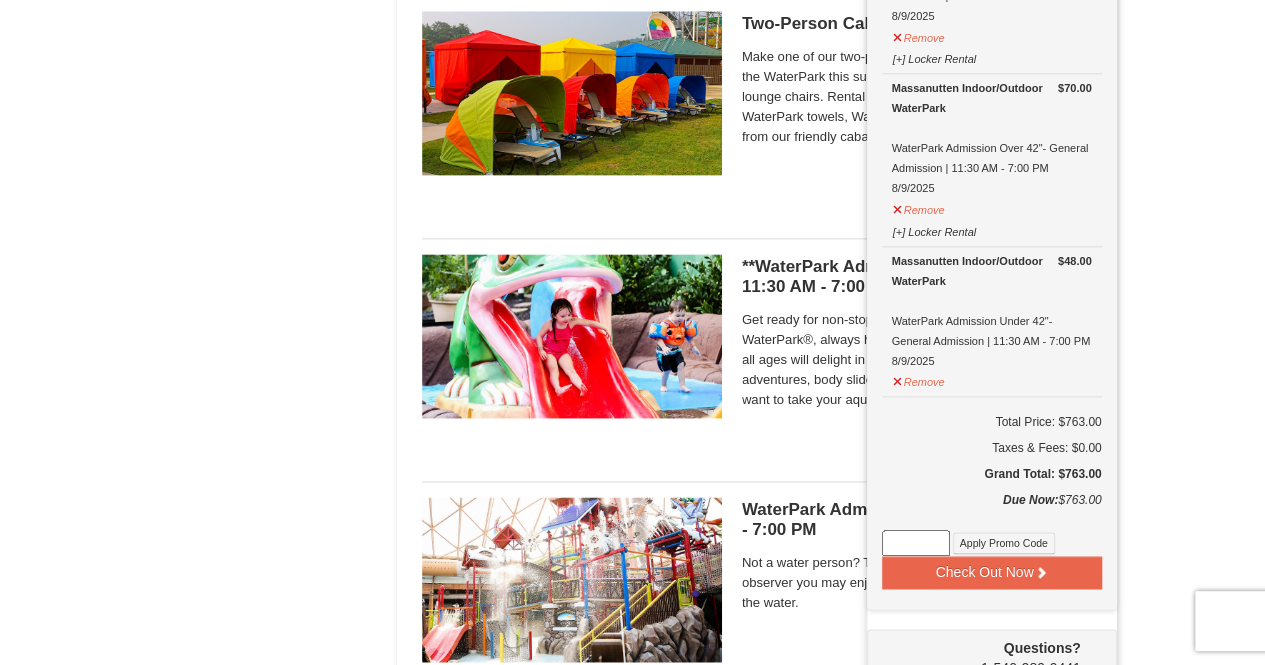 scroll, scrollTop: 1245, scrollLeft: 0, axis: vertical 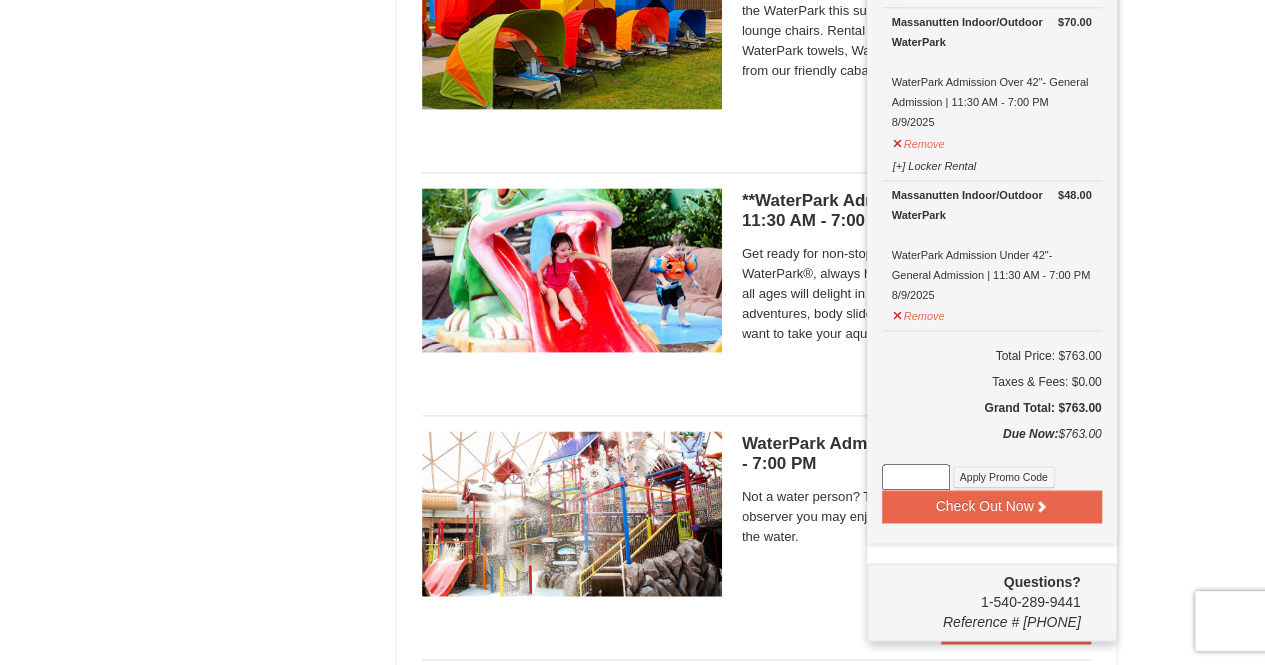 click on "WaterPark Admission- Observer | 11:30 AM - 7:00 PM  Massanutten Indoor/Outdoor WaterPark" at bounding box center (917, 454) 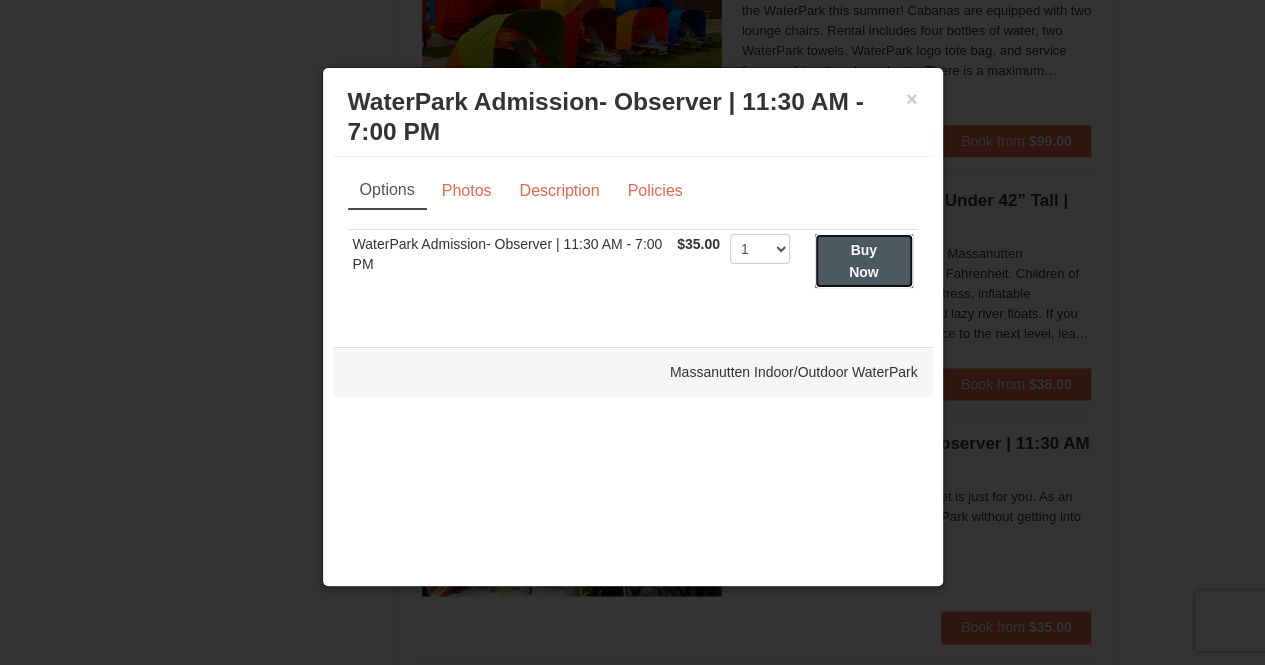 click on "Buy Now" at bounding box center [864, 261] 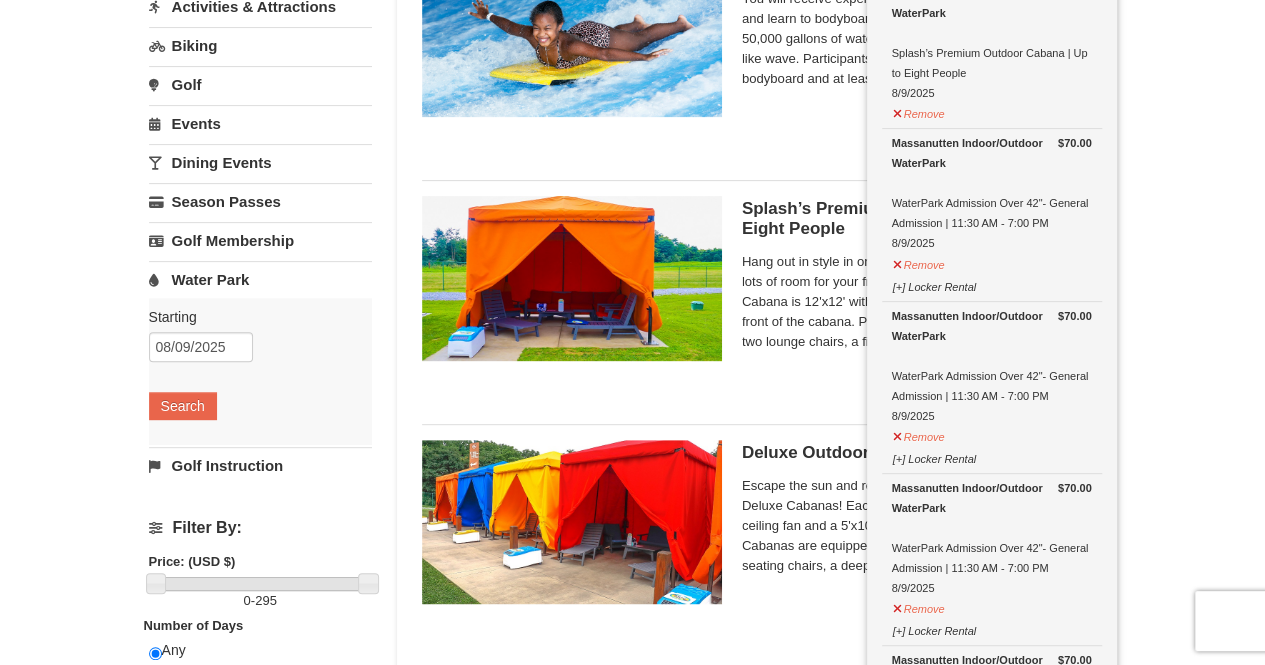 scroll, scrollTop: 306, scrollLeft: 0, axis: vertical 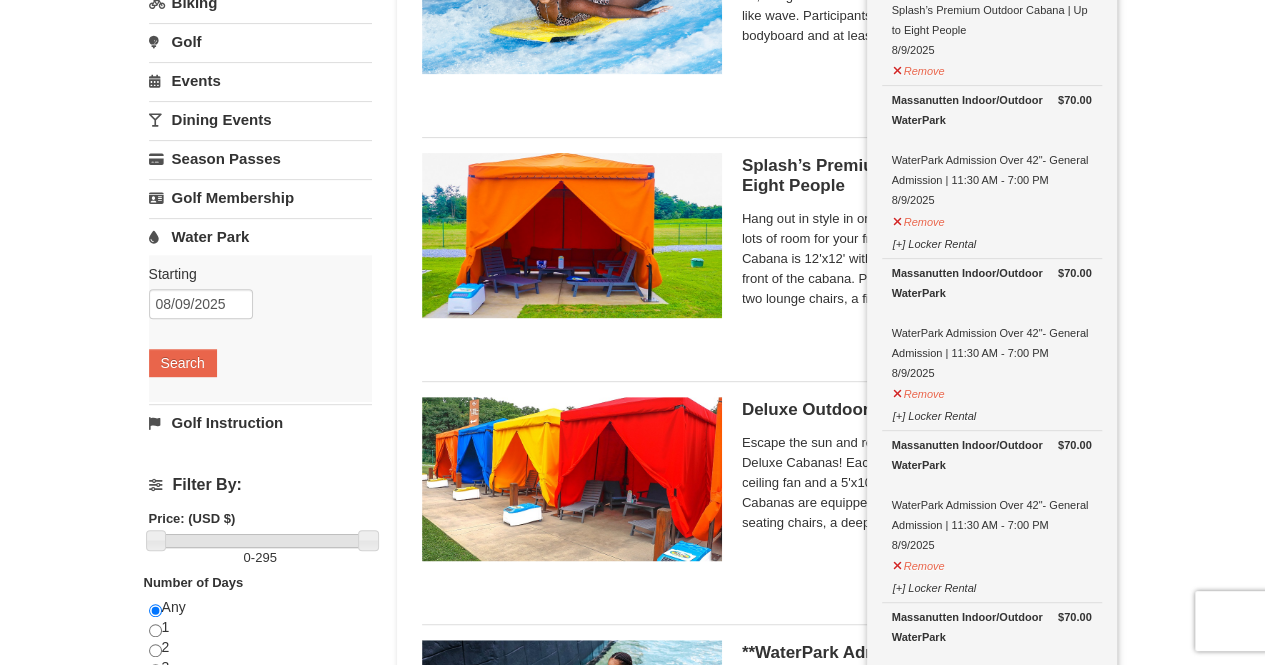 click on "×
Categories
List
Filter
My Itinerary (9)
Check Out Now
Water Park Pass.
$295.00
Massanutten Indoor/Outdoor WaterPark
Splash’s Premium Outdoor Cabana | Up to Eight People
8/9/2025" at bounding box center (632, 830) 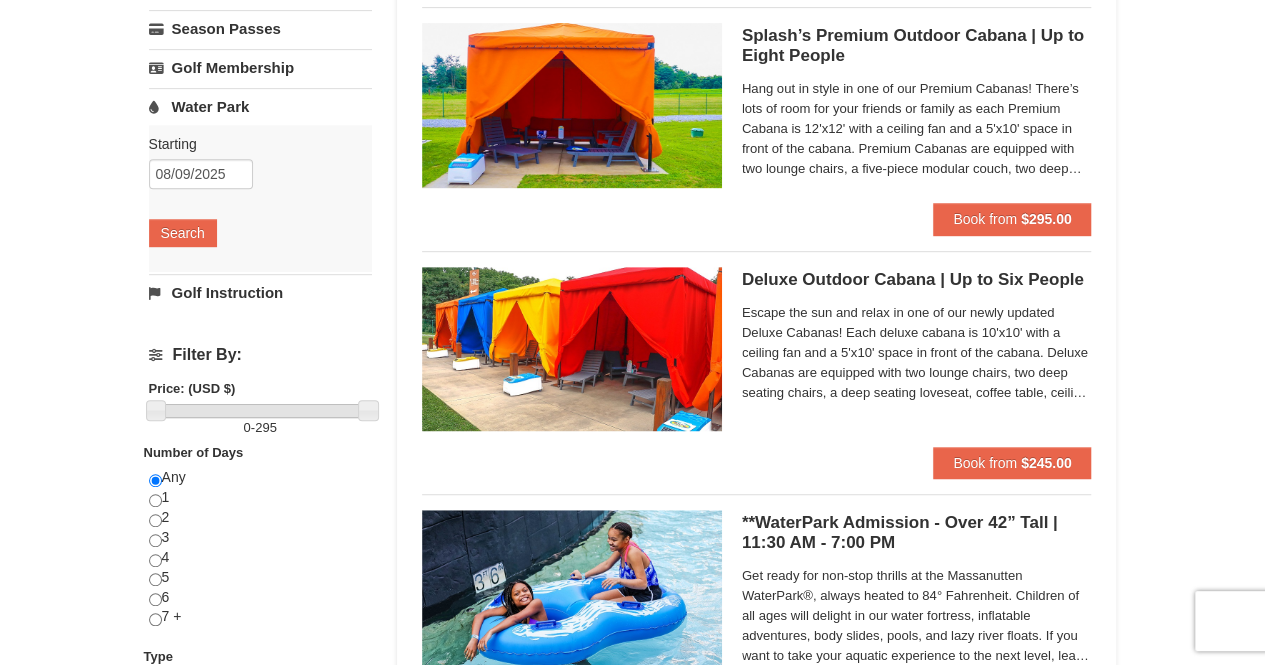 scroll, scrollTop: 406, scrollLeft: 0, axis: vertical 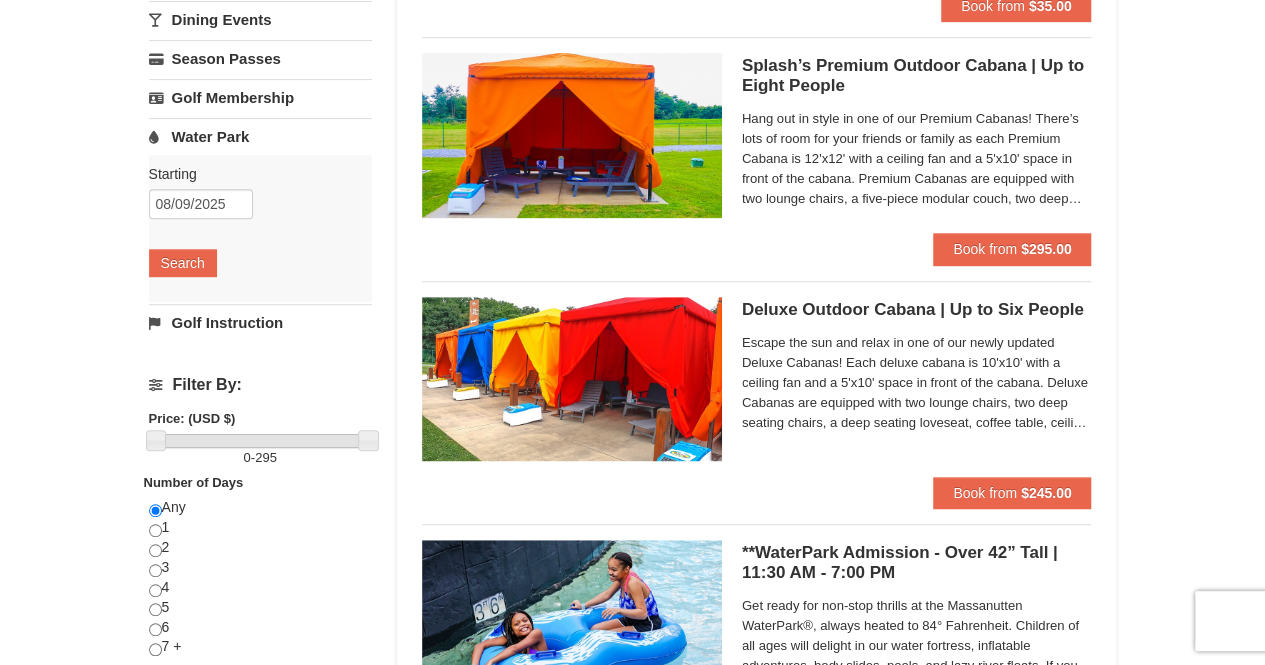 click at bounding box center (572, 135) 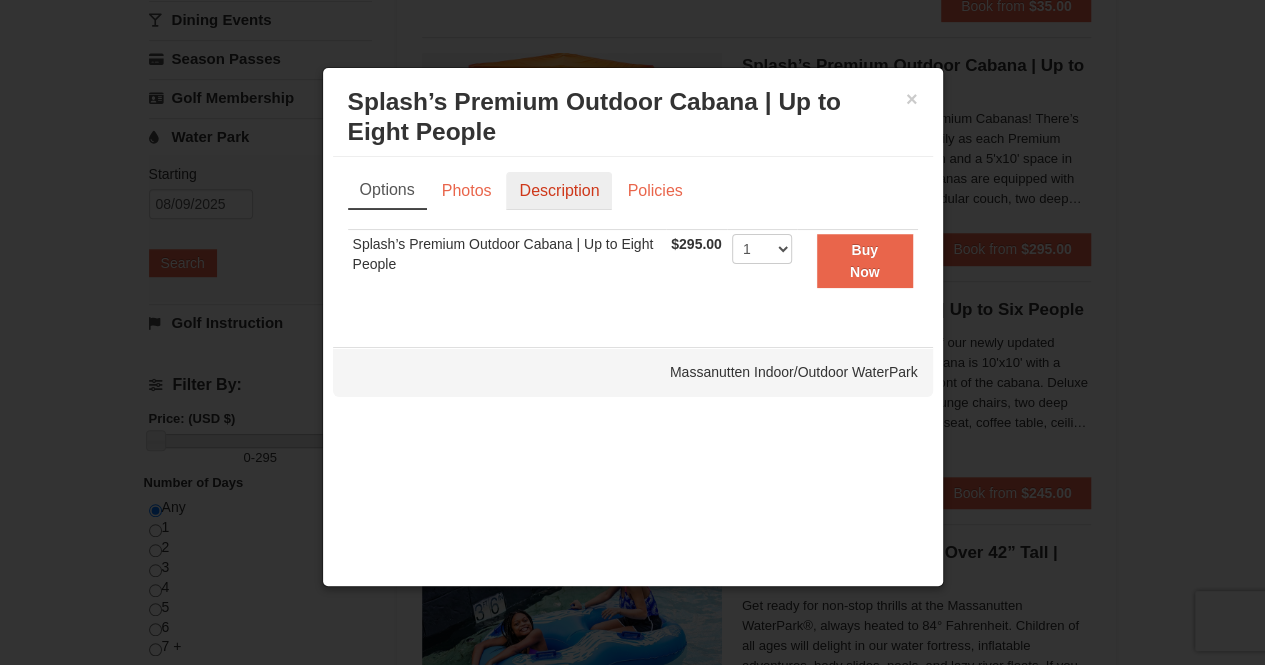 click on "Description" at bounding box center (559, 191) 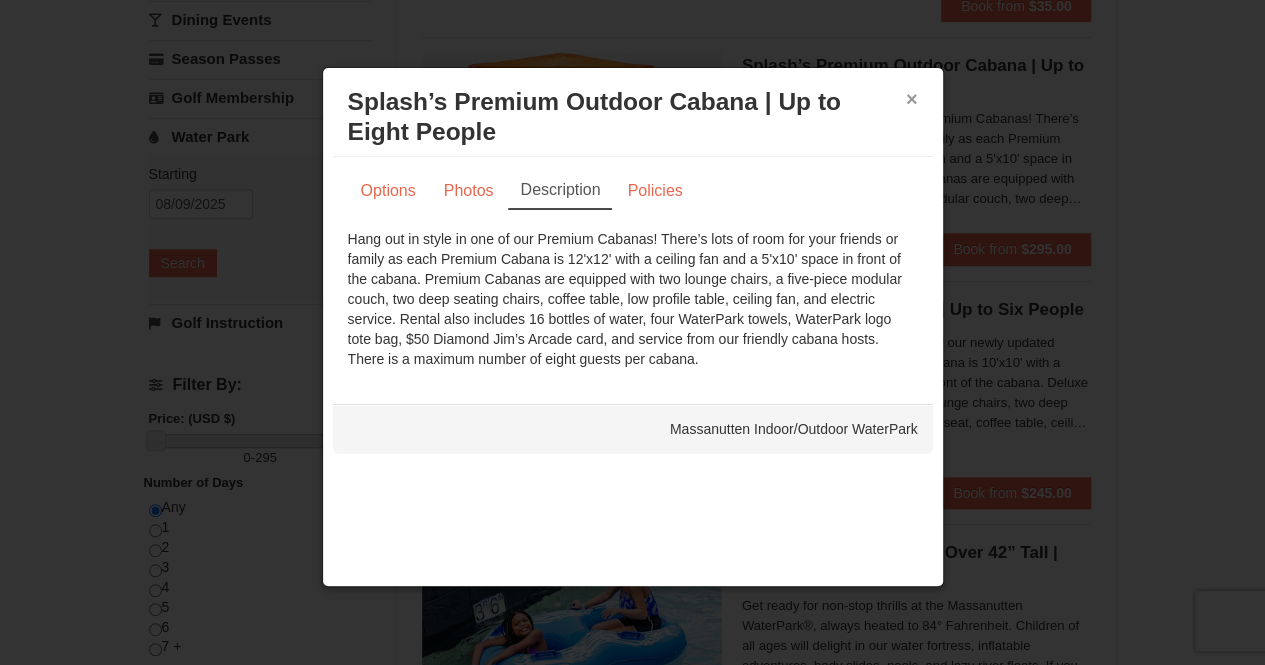 click on "×" at bounding box center (912, 99) 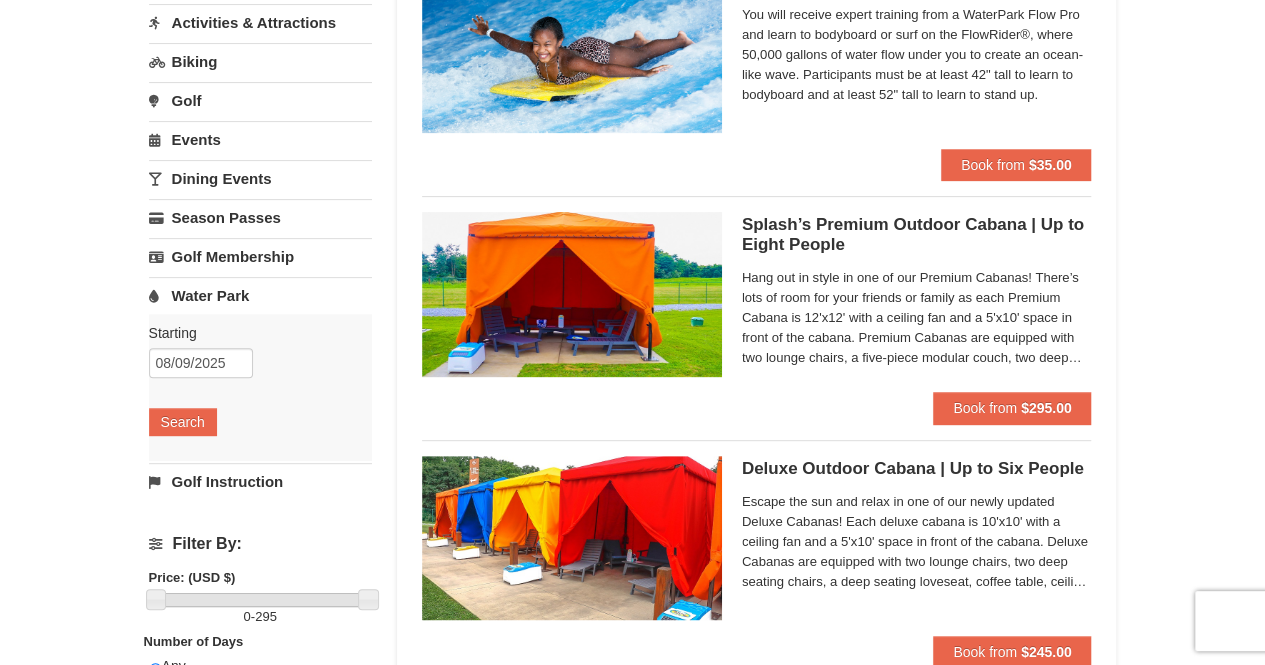 scroll, scrollTop: 0, scrollLeft: 0, axis: both 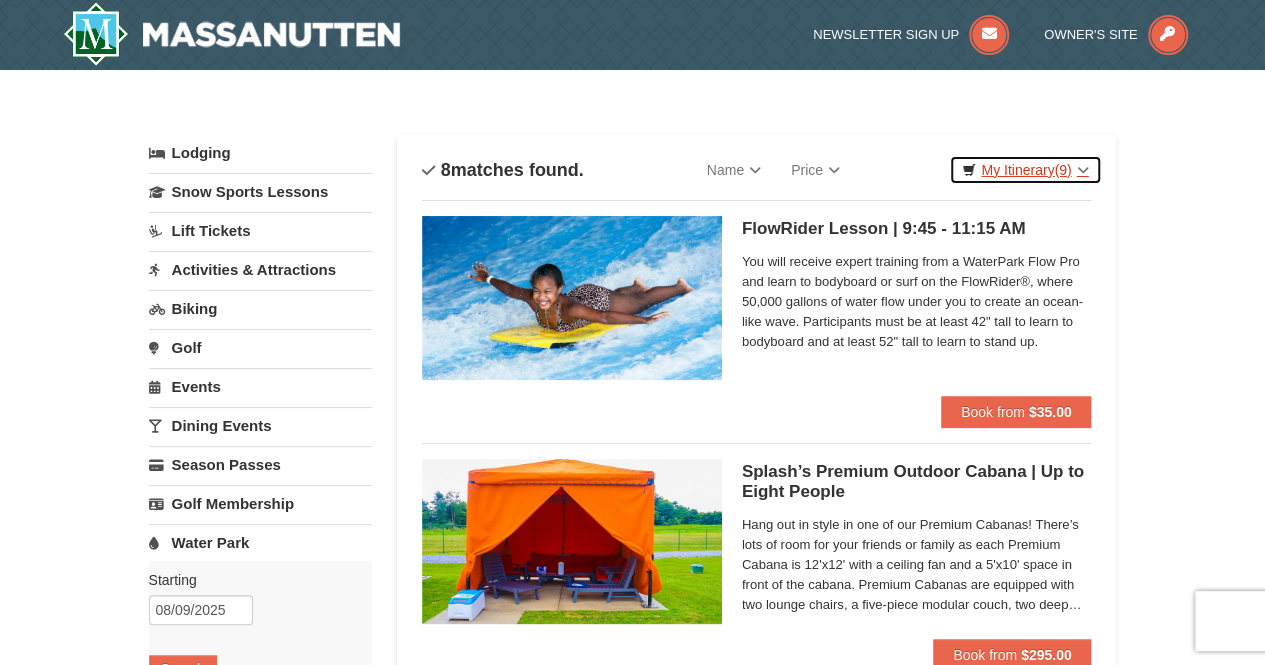 click on "My Itinerary (9)" at bounding box center (1025, 170) 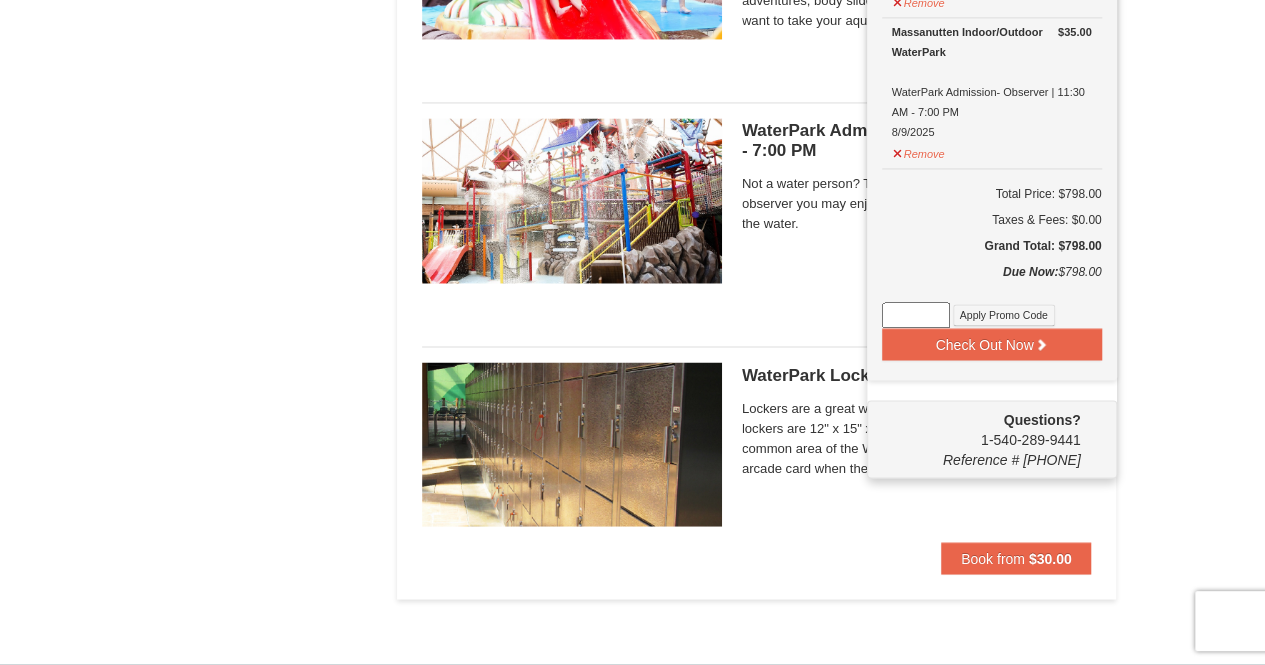 scroll, scrollTop: 1600, scrollLeft: 0, axis: vertical 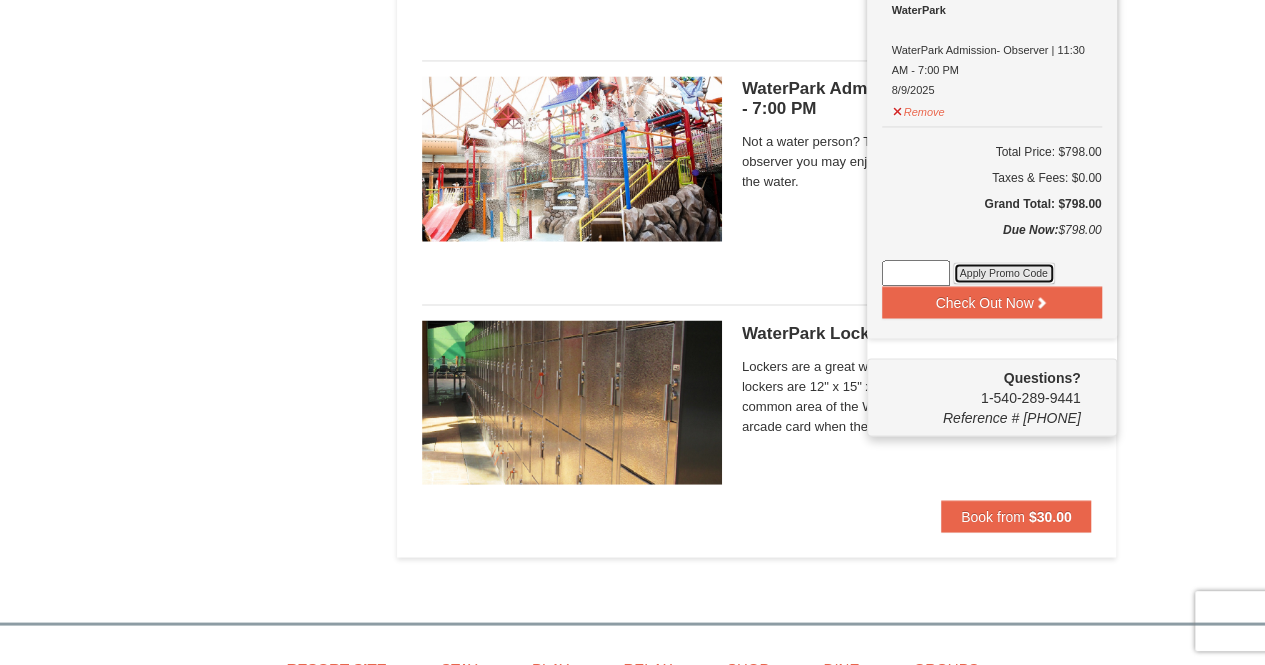 click on "Apply Promo Code" at bounding box center [1004, 273] 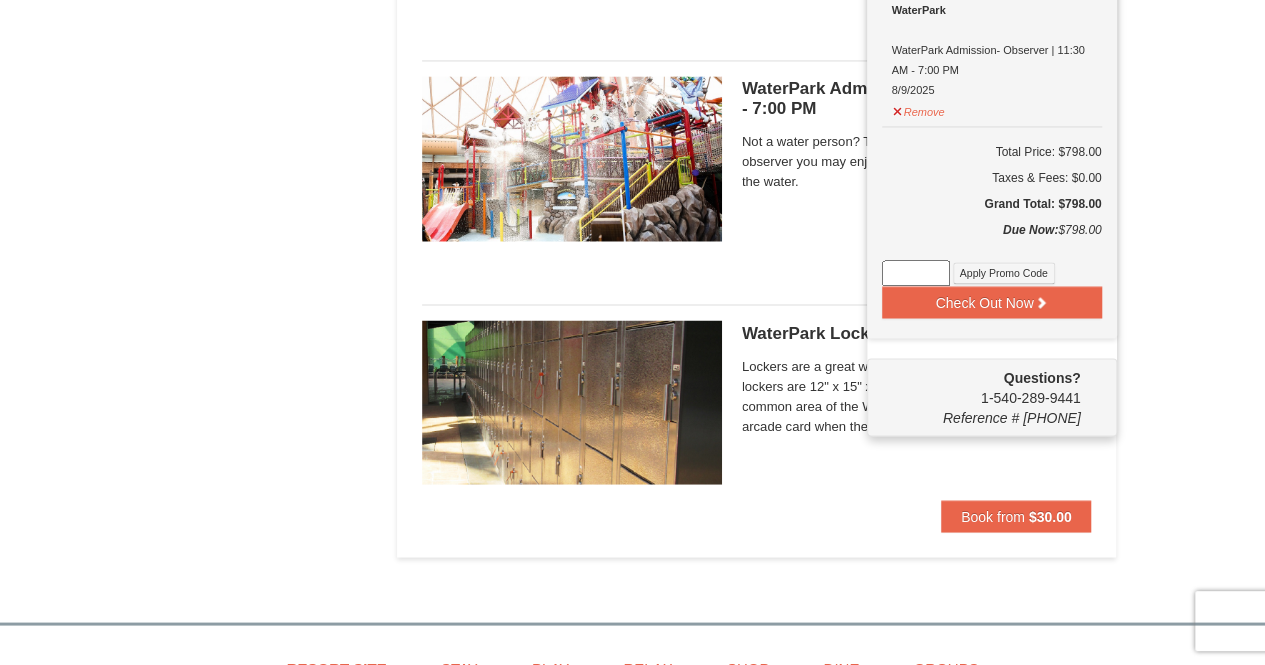 click at bounding box center [916, 273] 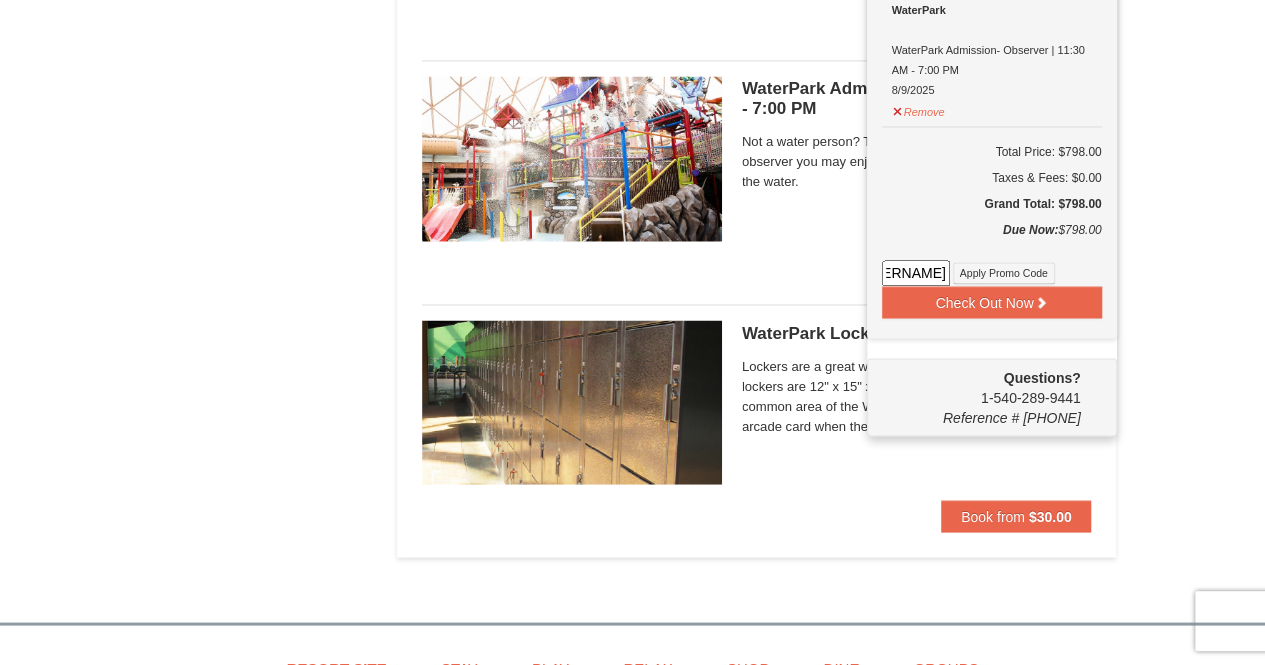 scroll, scrollTop: 0, scrollLeft: 46, axis: horizontal 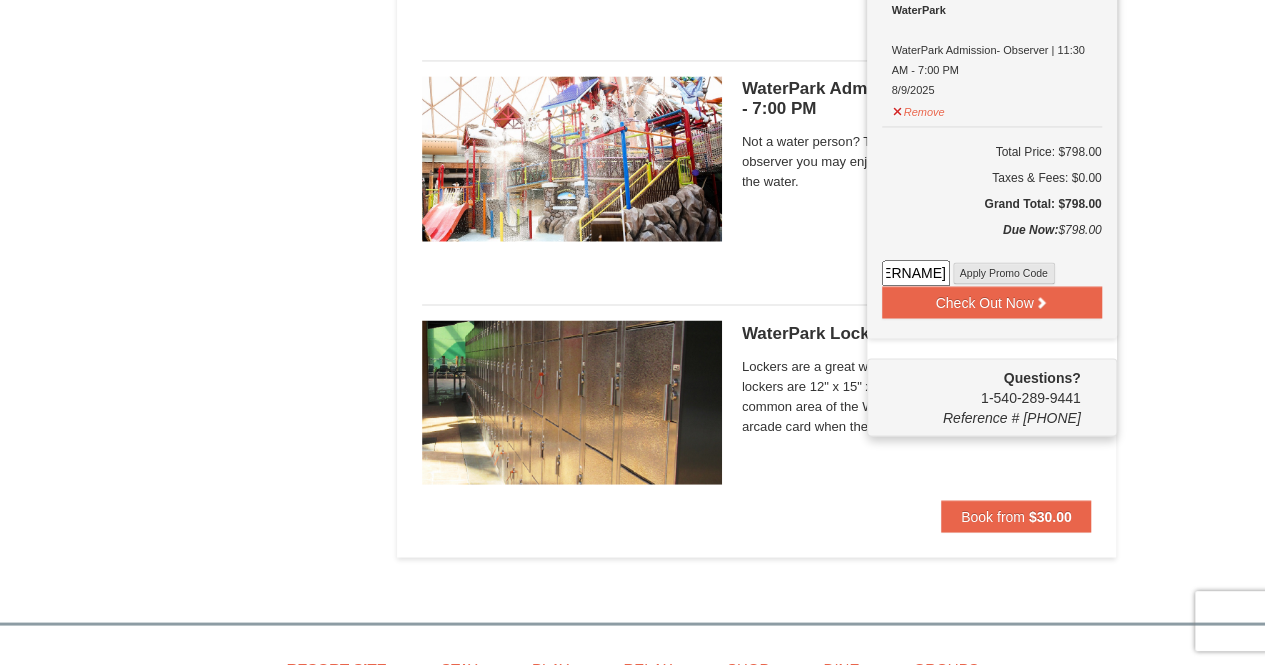 type on "wprockingham25" 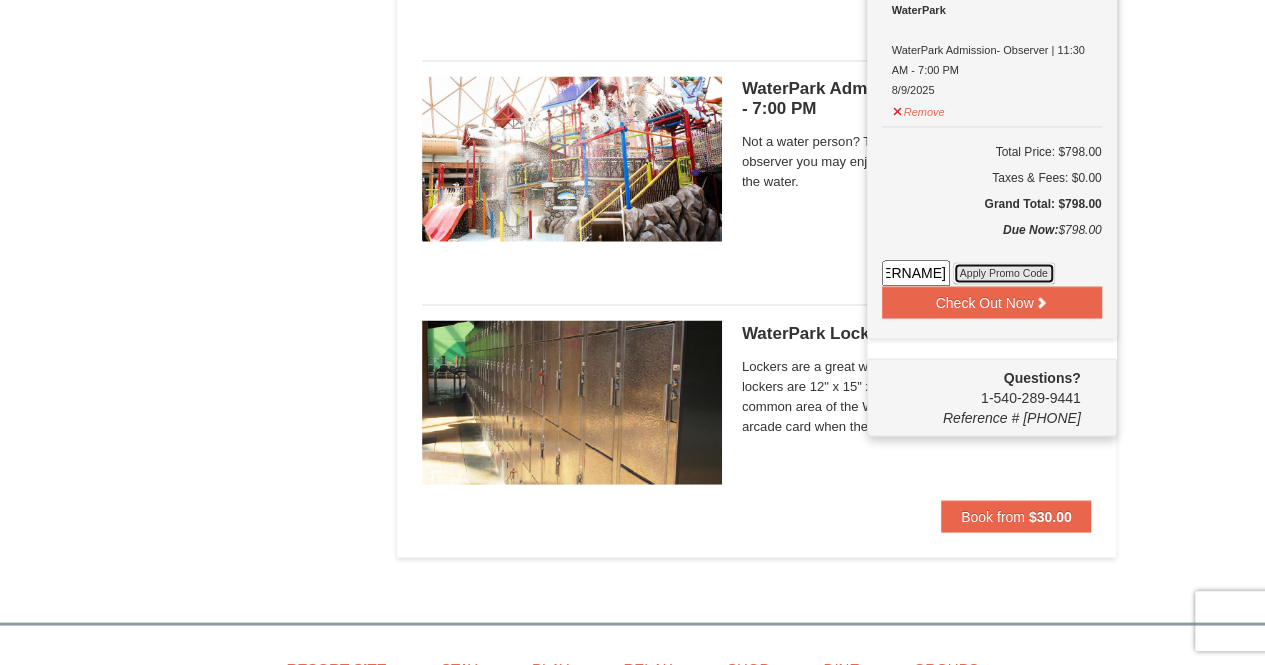 scroll, scrollTop: 0, scrollLeft: 0, axis: both 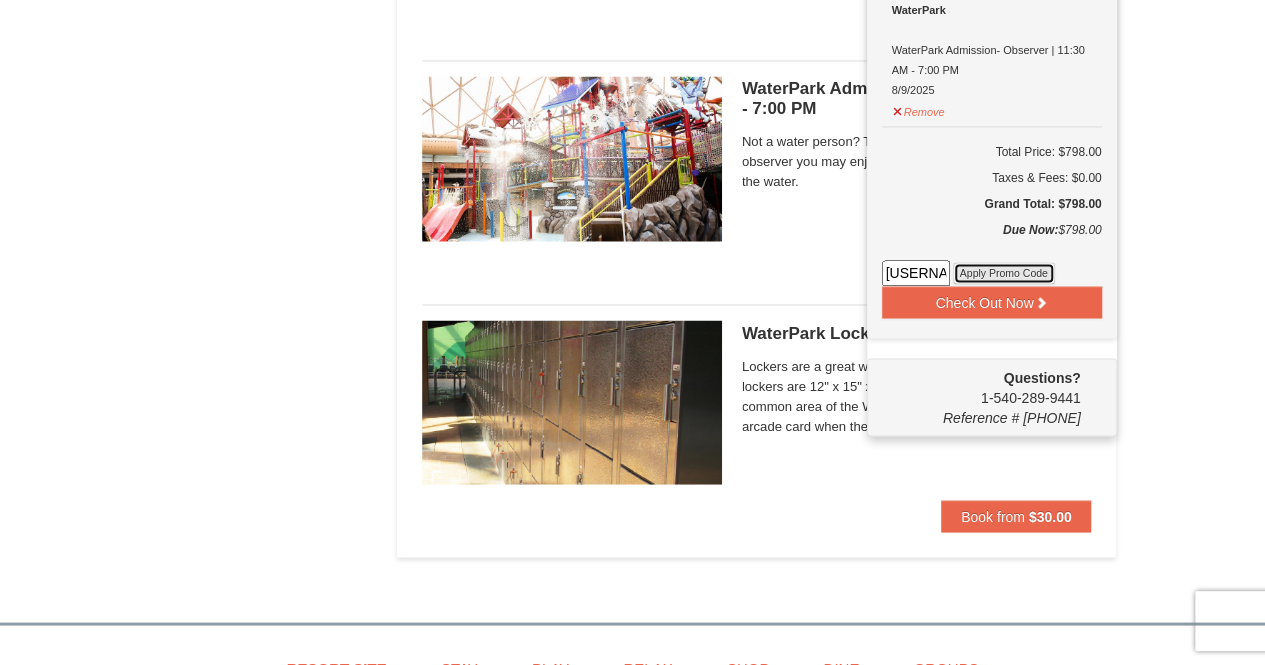 click on "Apply Promo Code" at bounding box center (1004, 273) 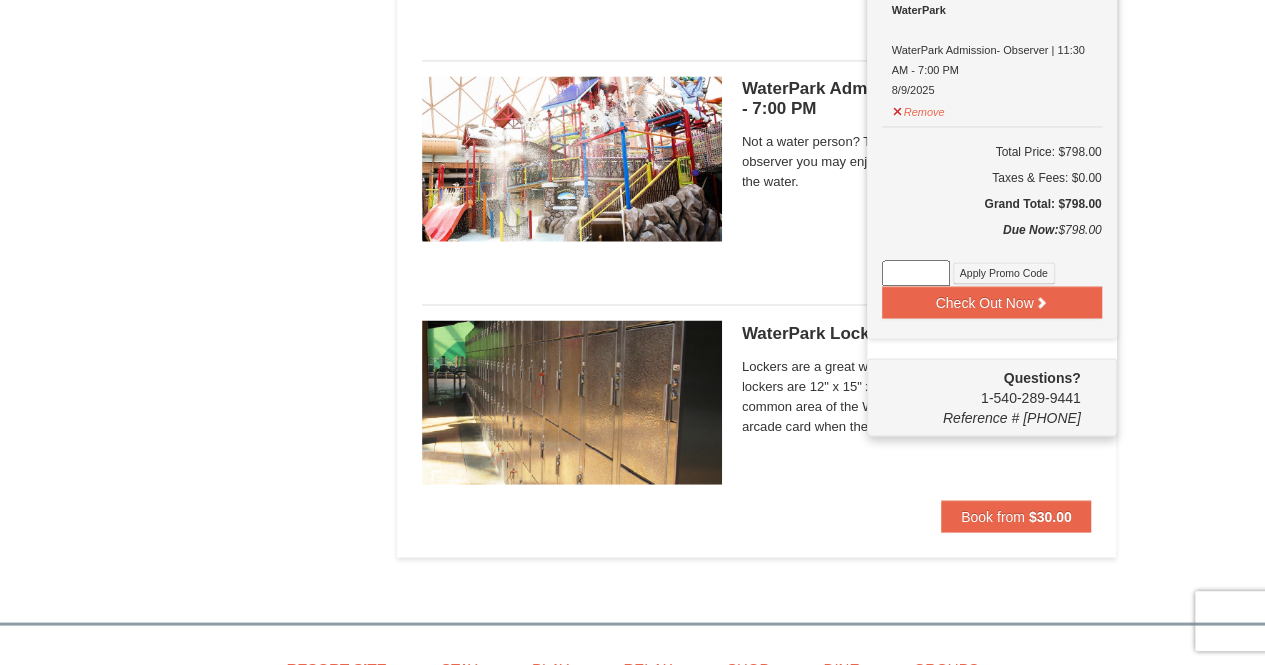 click at bounding box center (916, 273) 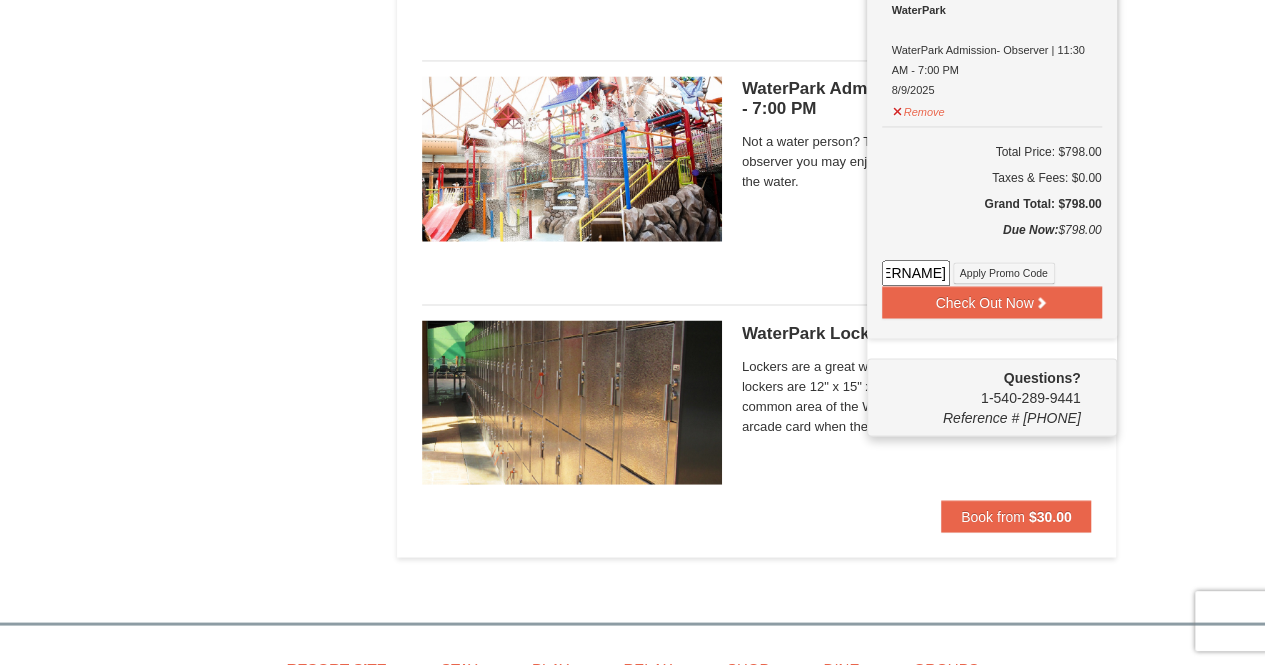 scroll, scrollTop: 0, scrollLeft: 56, axis: horizontal 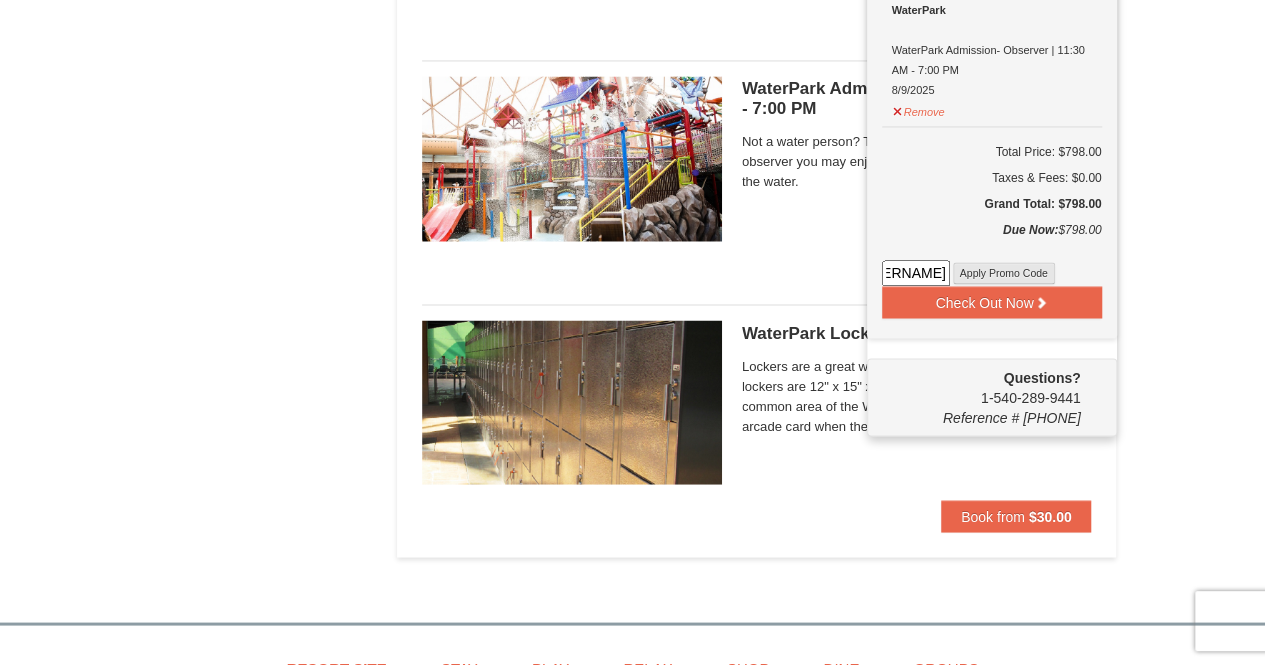 type on "WPRockingham25" 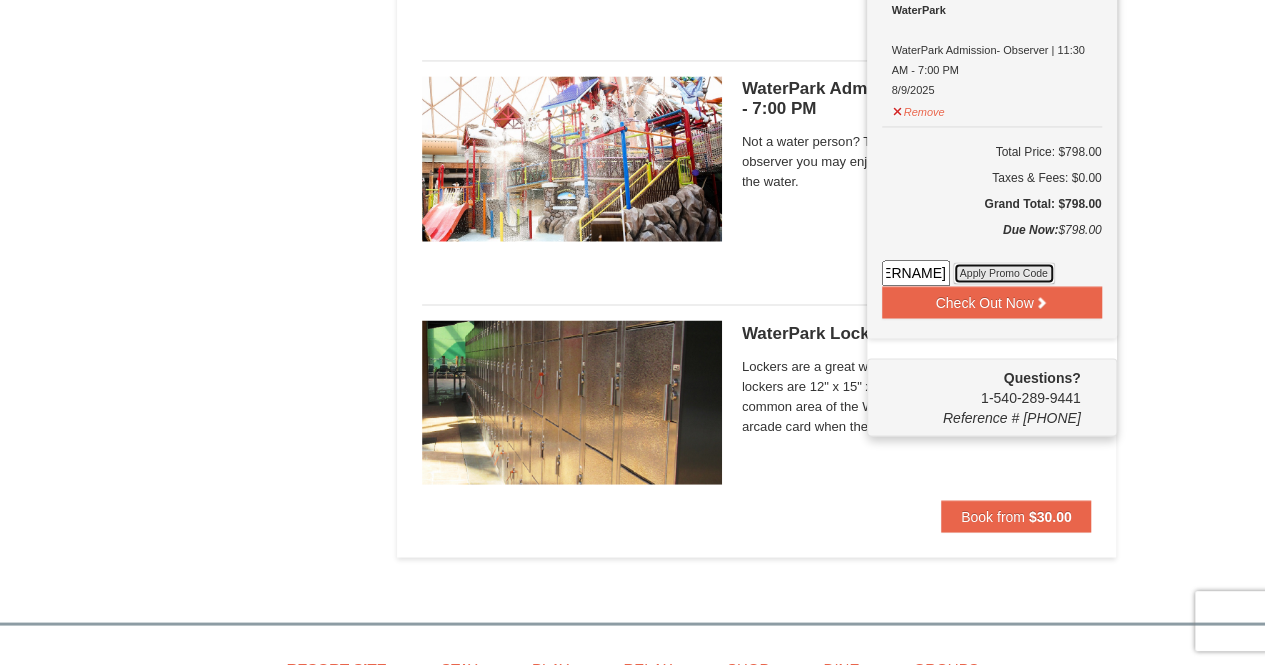 scroll, scrollTop: 0, scrollLeft: 0, axis: both 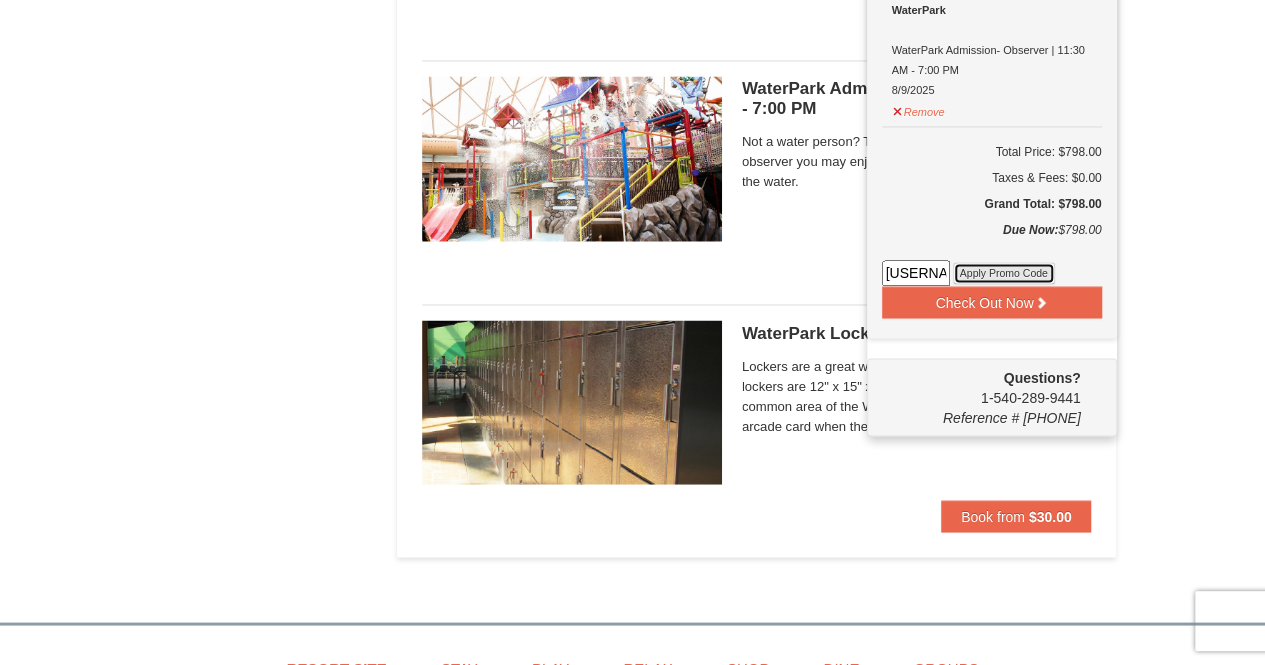 click on "Apply Promo Code" at bounding box center (1004, 273) 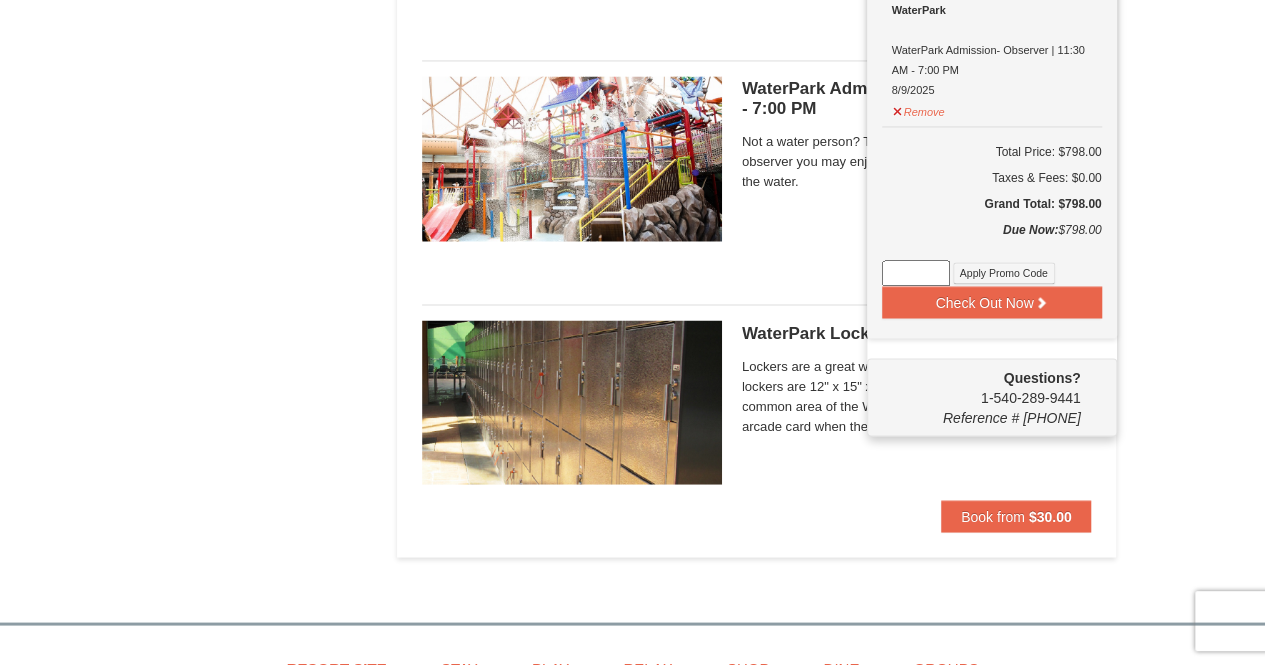 click on "×
Categories
List
Filter
My Itinerary (9)
Check Out Now
Water Park Pass.
$295.00
Massanutten Indoor/Outdoor WaterPark
Splash’s Premium Outdoor Cabana | Up to Eight People
8/9/2025" at bounding box center (632, -464) 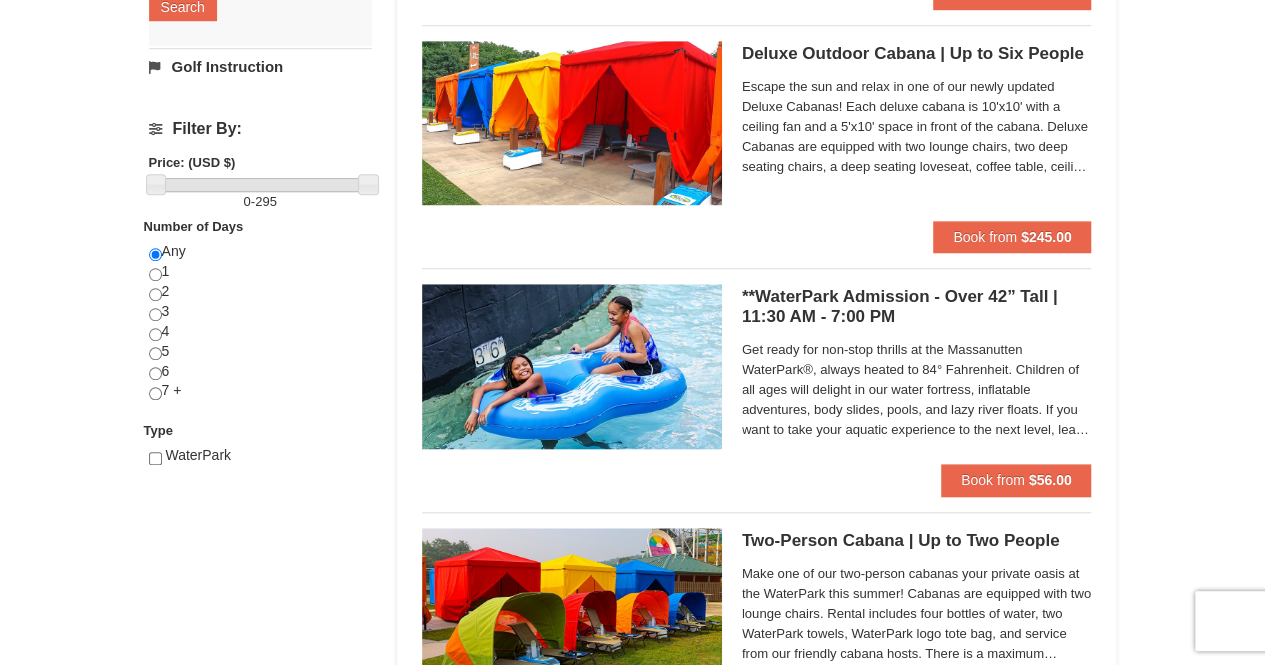 scroll, scrollTop: 400, scrollLeft: 0, axis: vertical 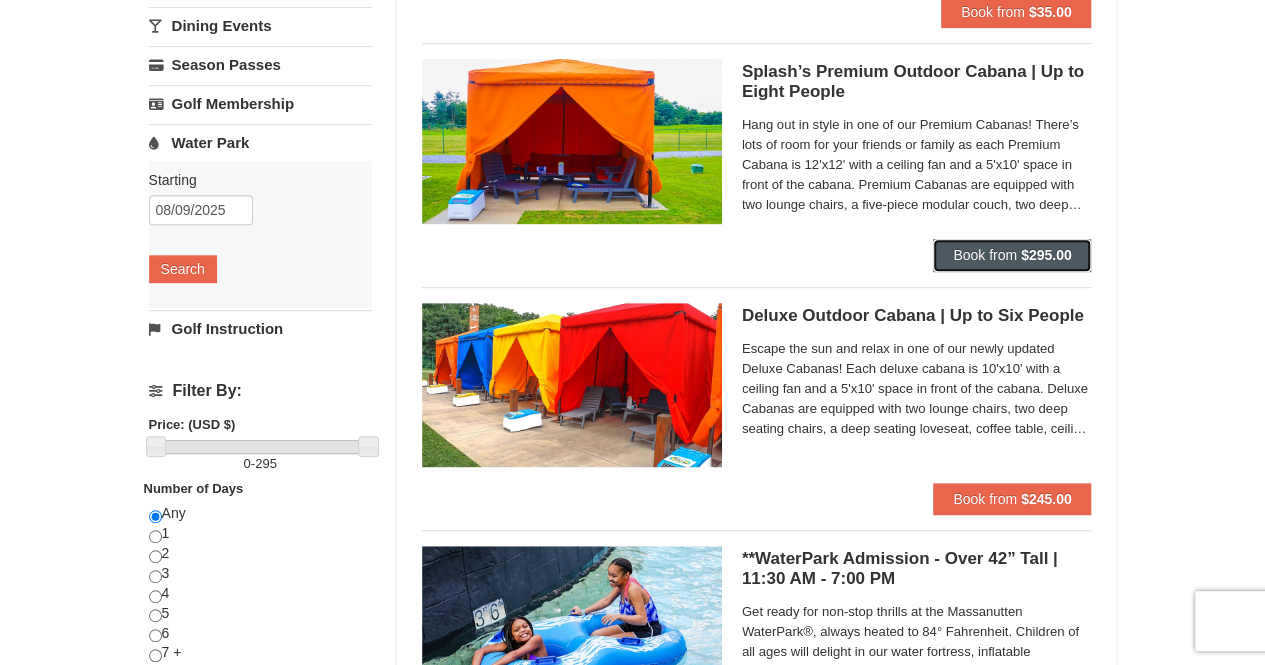 click on "$295.00" at bounding box center (1046, 255) 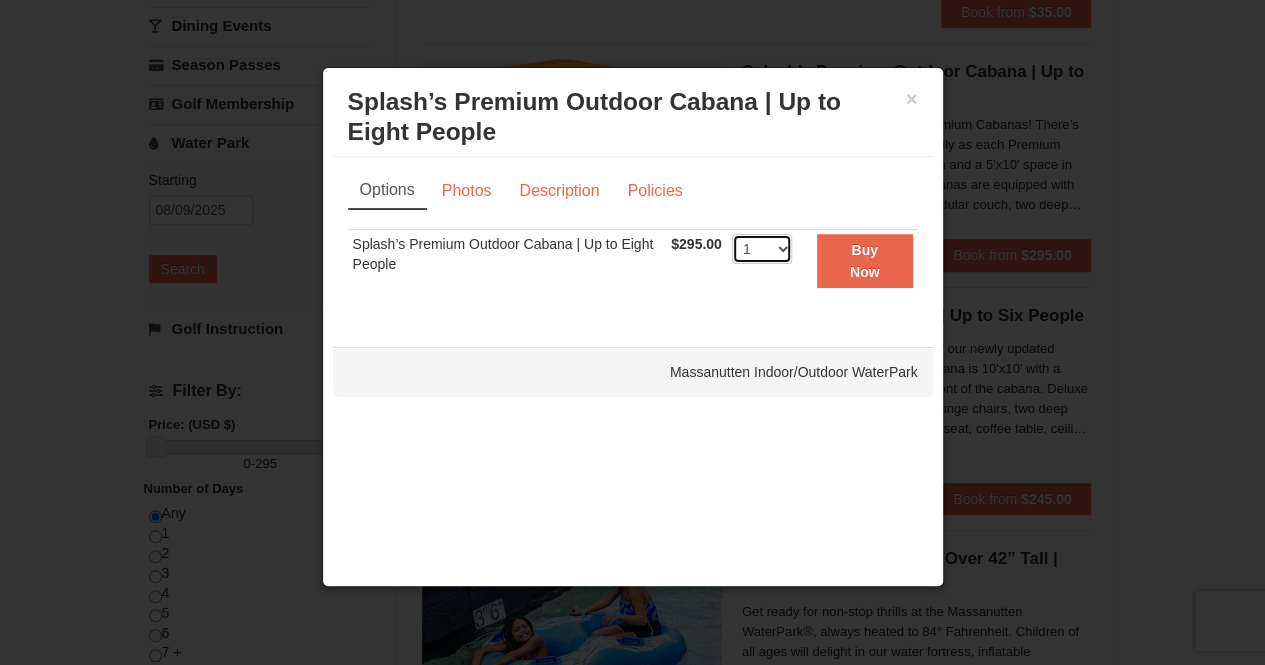 click on "1 2 3" at bounding box center [762, 249] 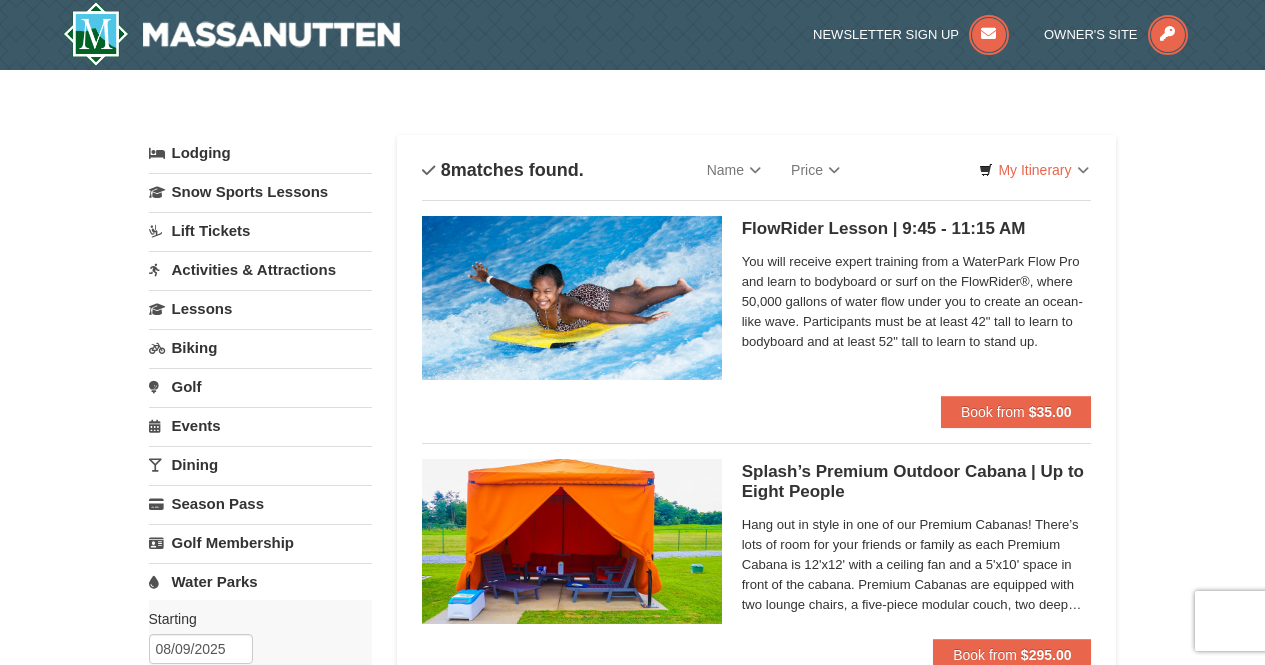 scroll, scrollTop: 0, scrollLeft: 0, axis: both 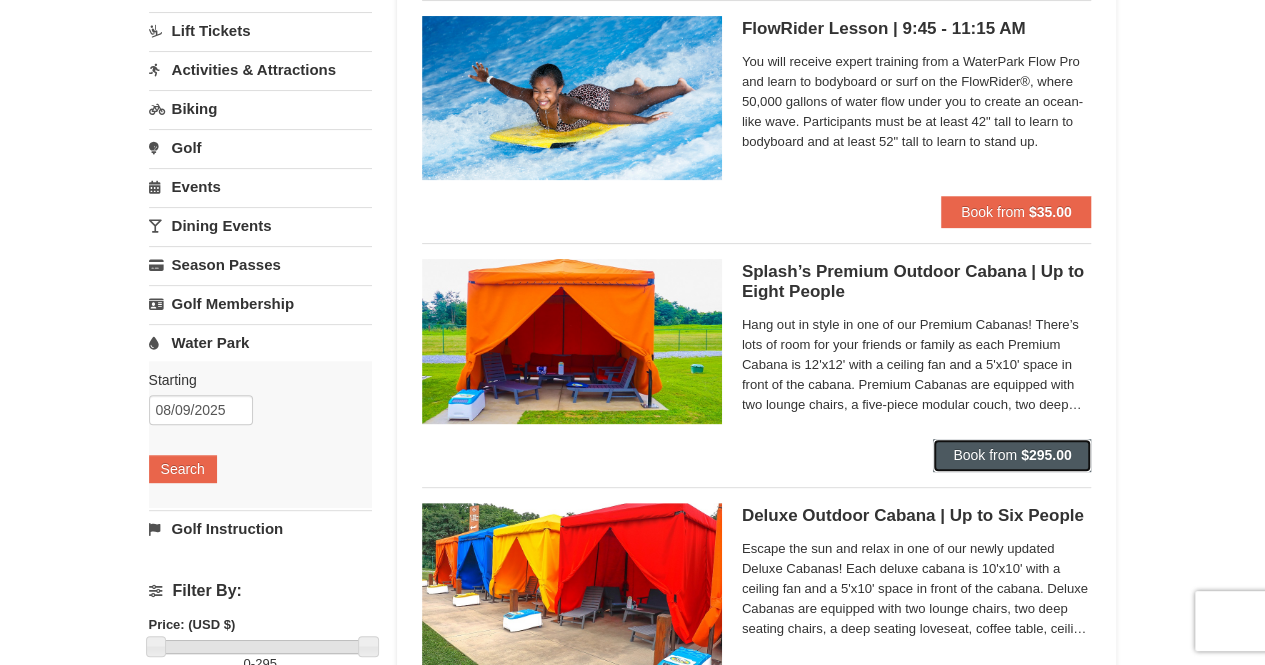 click on "Book from" at bounding box center [985, 455] 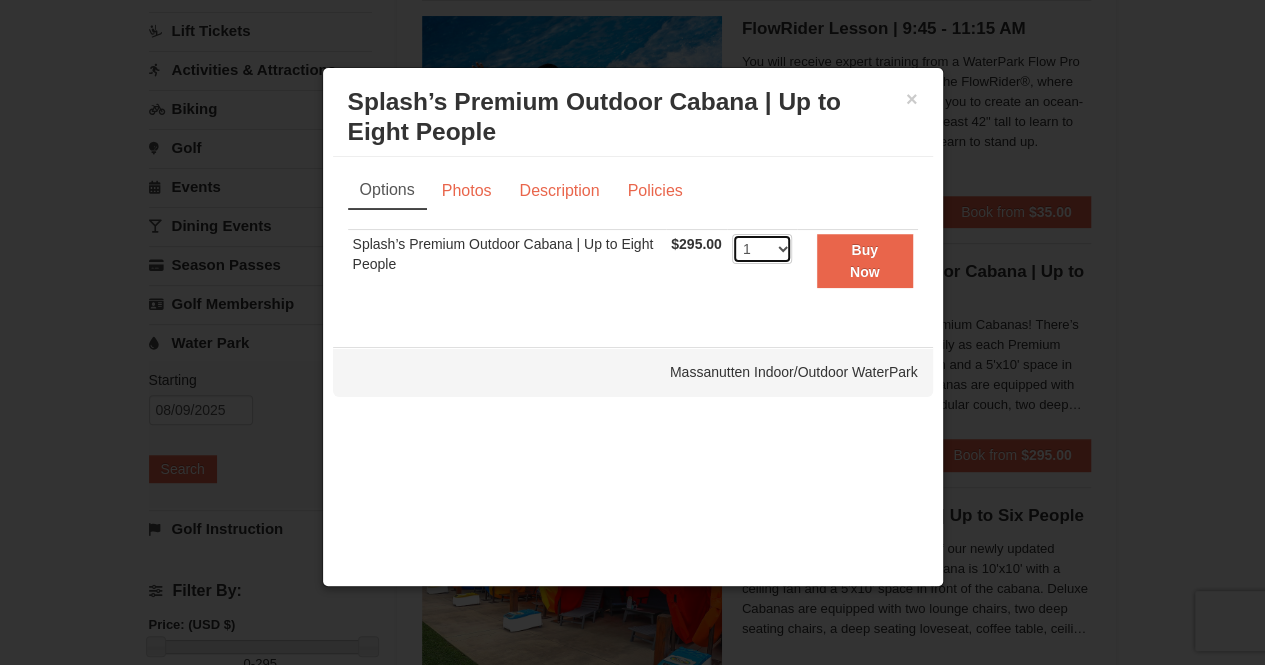 click on "1 2 3" at bounding box center (762, 249) 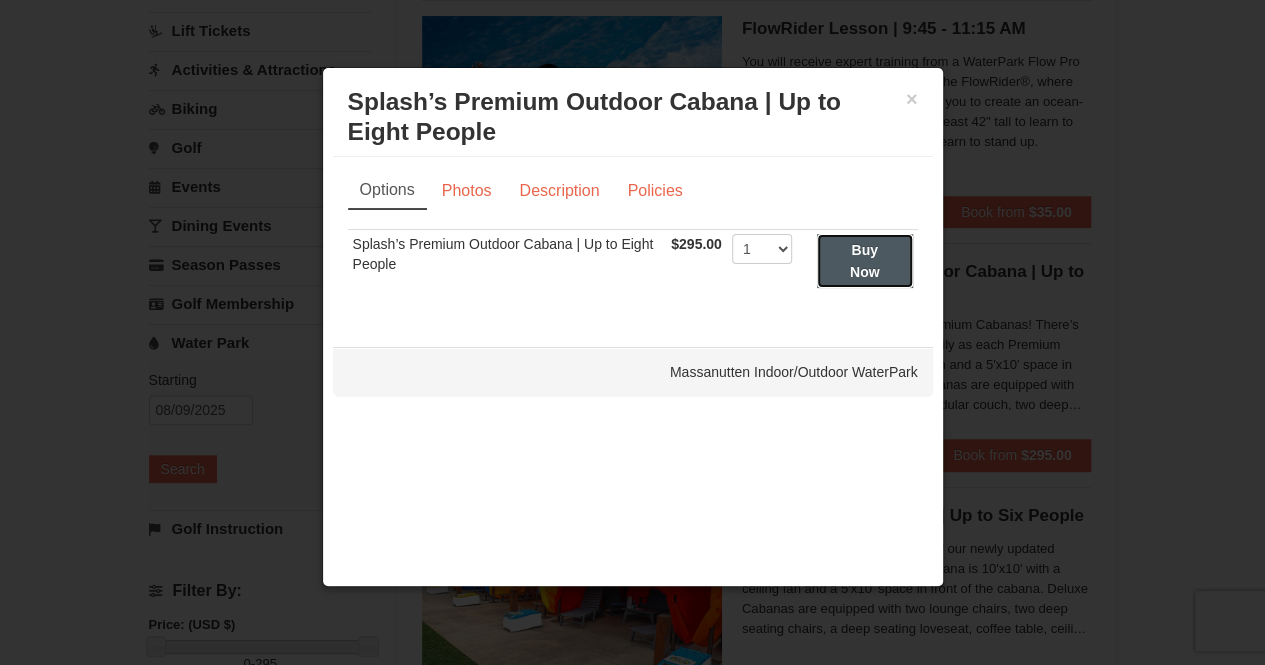 click on "Buy Now" at bounding box center [865, 261] 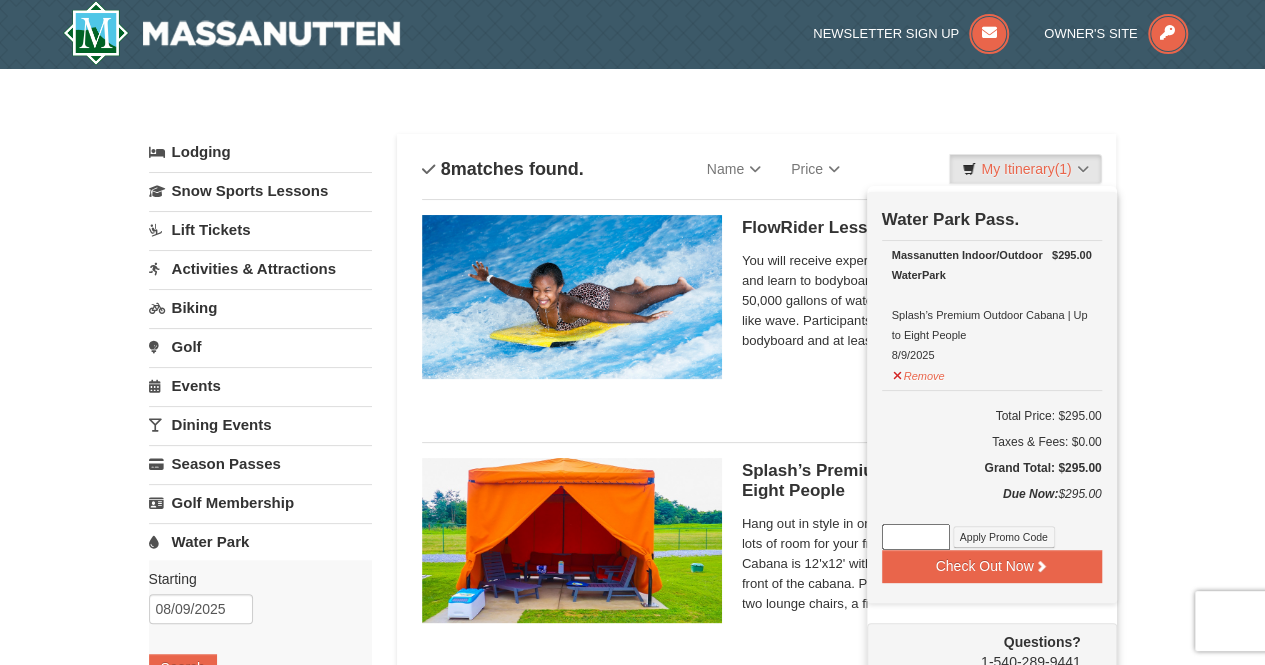 scroll, scrollTop: 6, scrollLeft: 0, axis: vertical 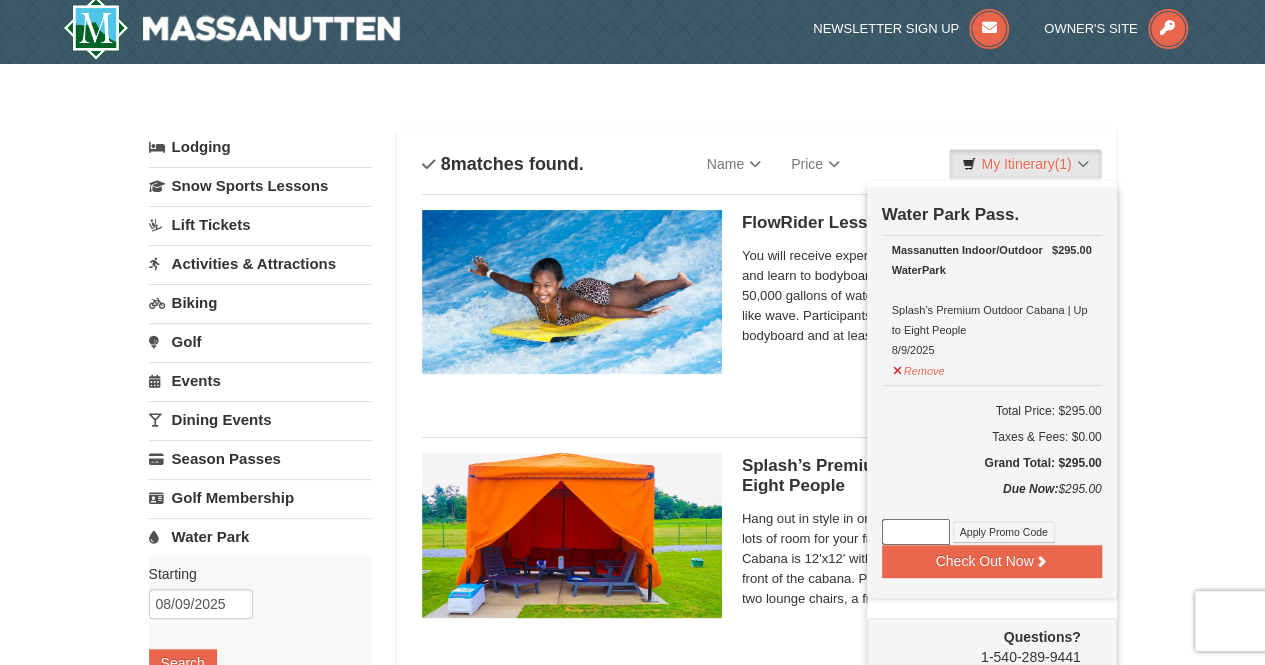 click on "×
Categories
List
Filter
My Itinerary (1)
Check Out Now
Water Park Pass.
$295.00
Massanutten Indoor/Outdoor WaterPark
Splash’s Premium Outdoor Cabana | Up to Eight People
8/9/2025" at bounding box center [632, 1130] 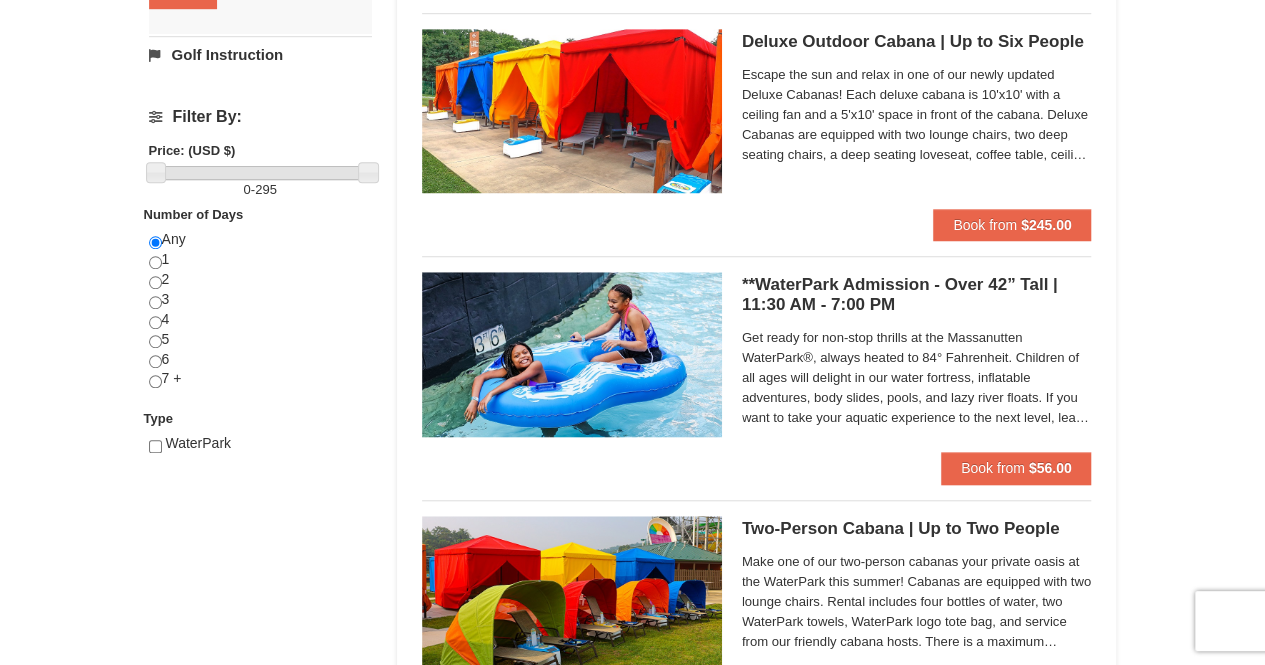 scroll, scrollTop: 706, scrollLeft: 0, axis: vertical 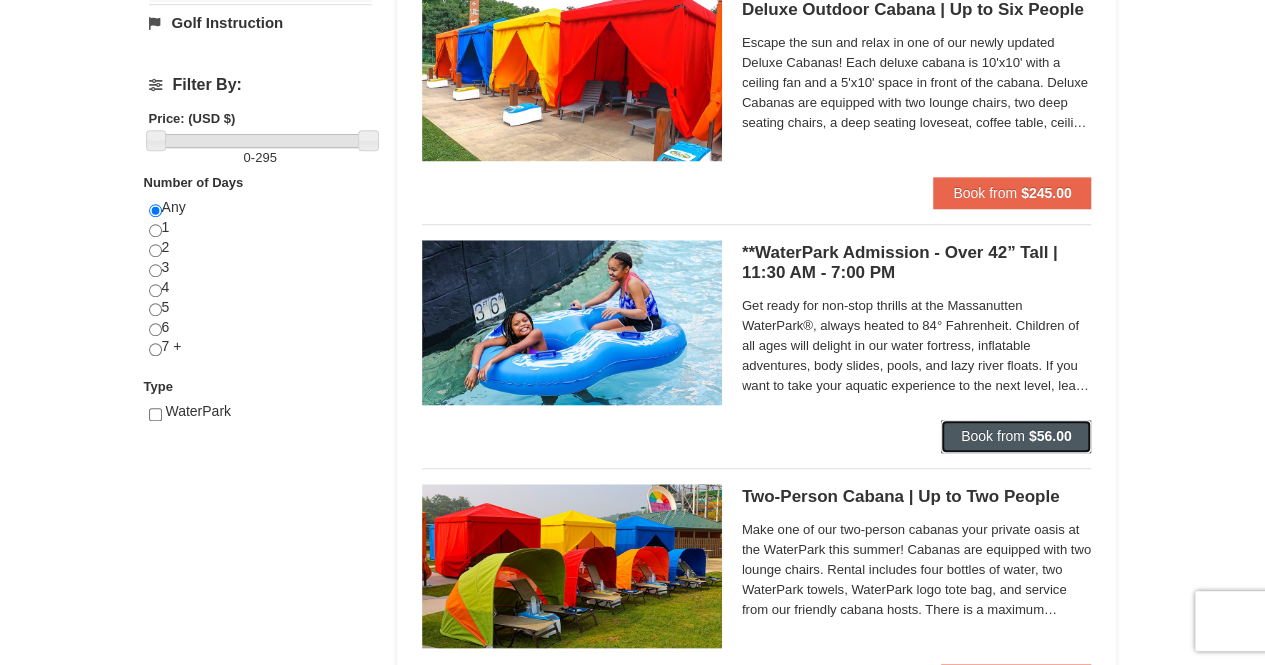 click on "Book from" at bounding box center (993, 436) 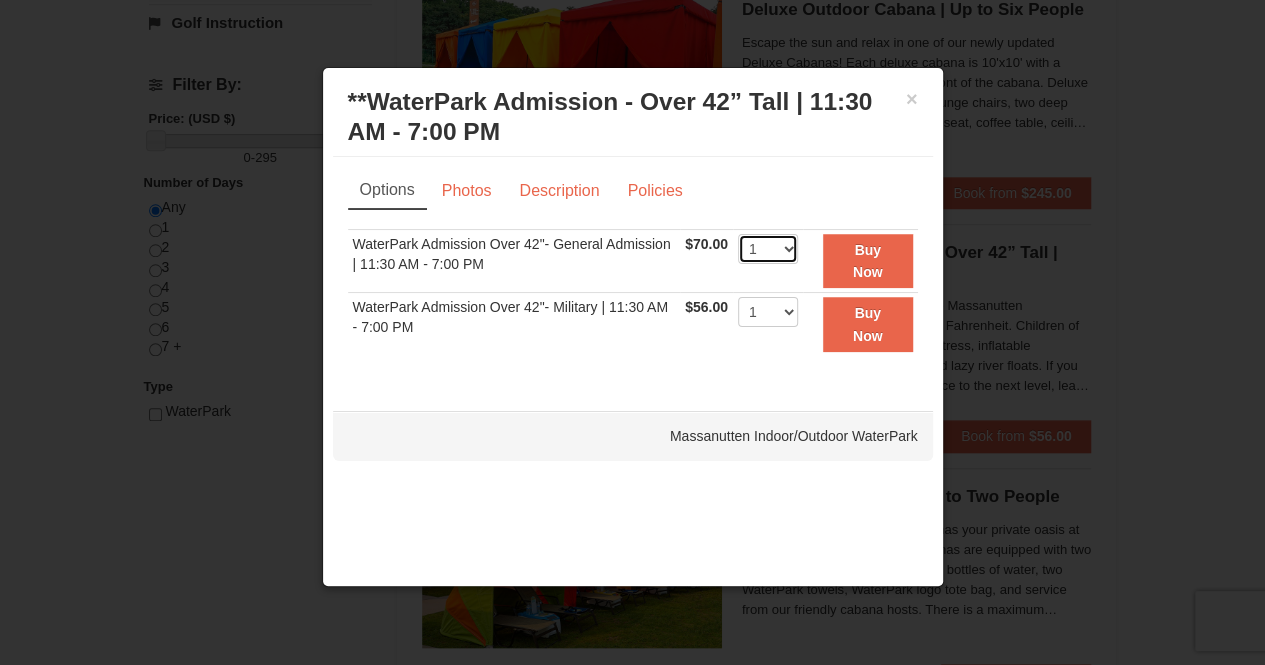 click on "1
2
3
4
5
6
7
8
9
10
11
12
13
14
15
16
17
18
19
20
21 22" at bounding box center [768, 249] 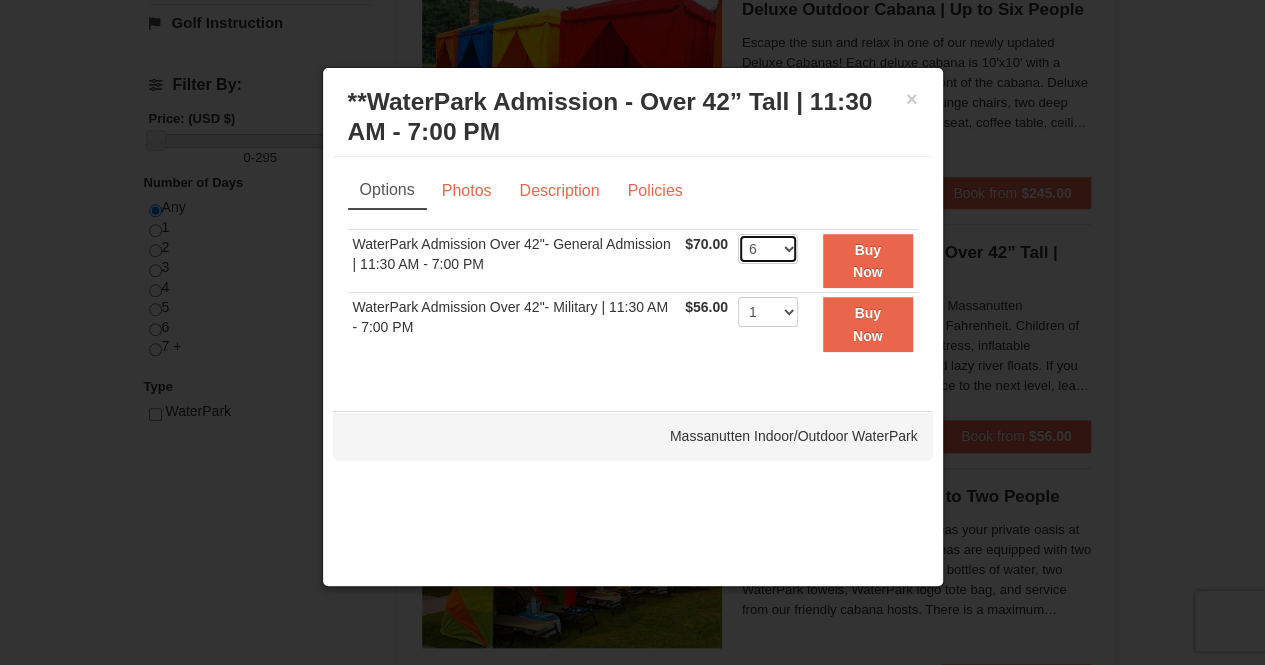 click on "1
2
3
4
5
6
7
8
9
10
11
12
13
14
15
16
17
18
19
20
21 22" at bounding box center (768, 249) 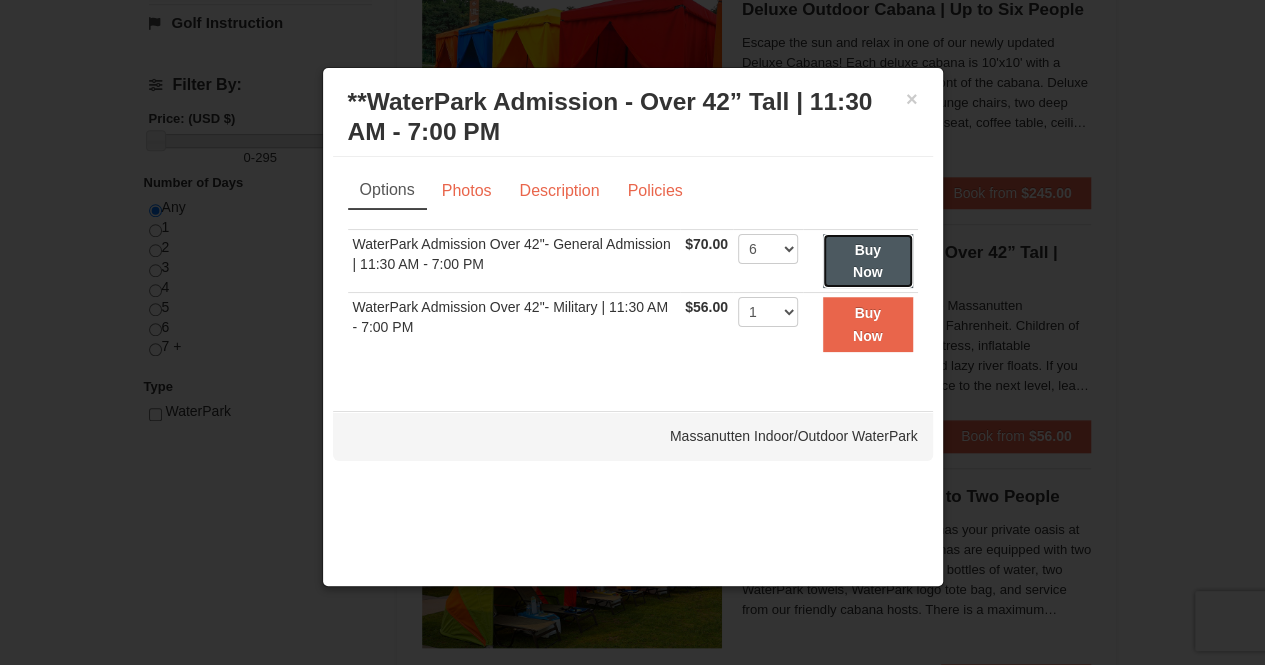click on "Buy Now" at bounding box center [868, 261] 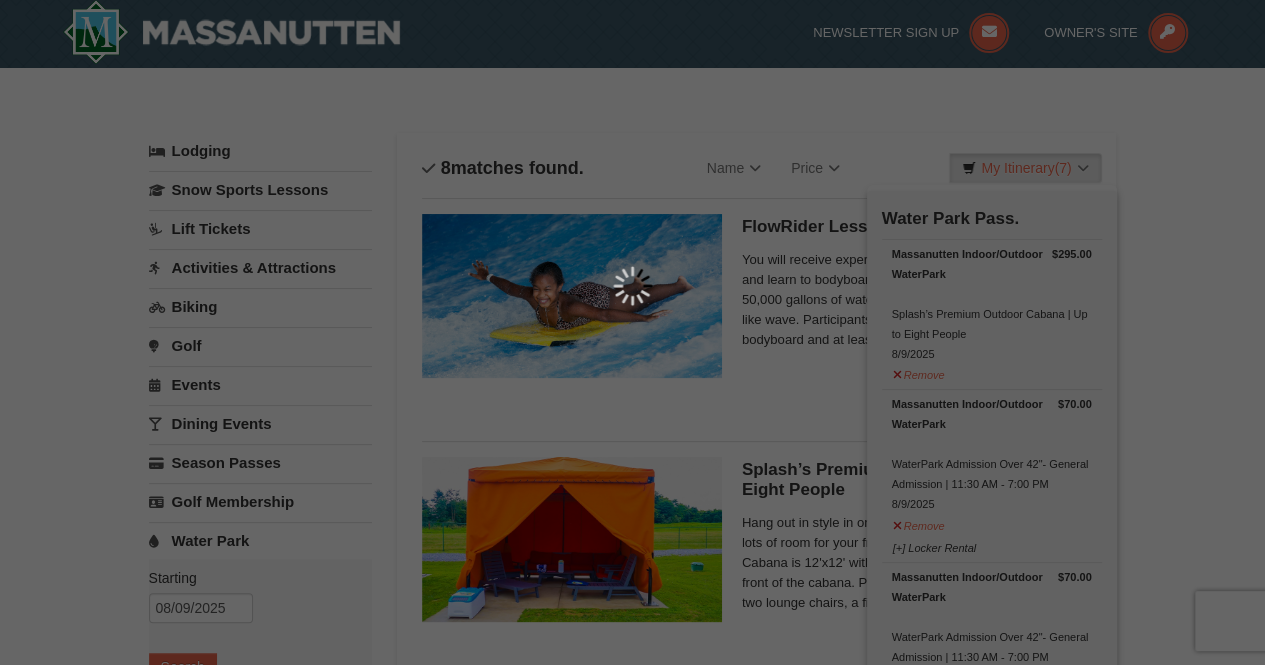 scroll, scrollTop: 6, scrollLeft: 0, axis: vertical 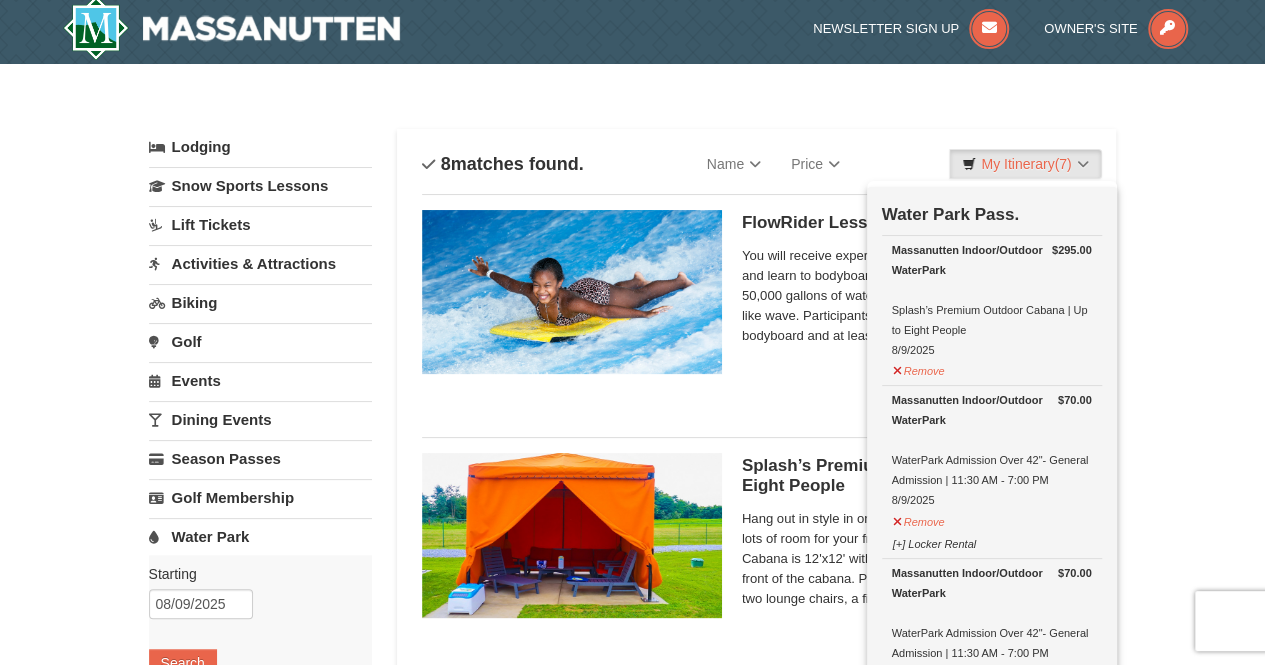 click on "×
Categories
List
Filter
My Itinerary (7)
Check Out Now
Water Park Pass.
$295.00
Massanutten Indoor/Outdoor WaterPark
Splash’s Premium Outdoor Cabana | Up to Eight People
8/9/2025" at bounding box center [632, 1130] 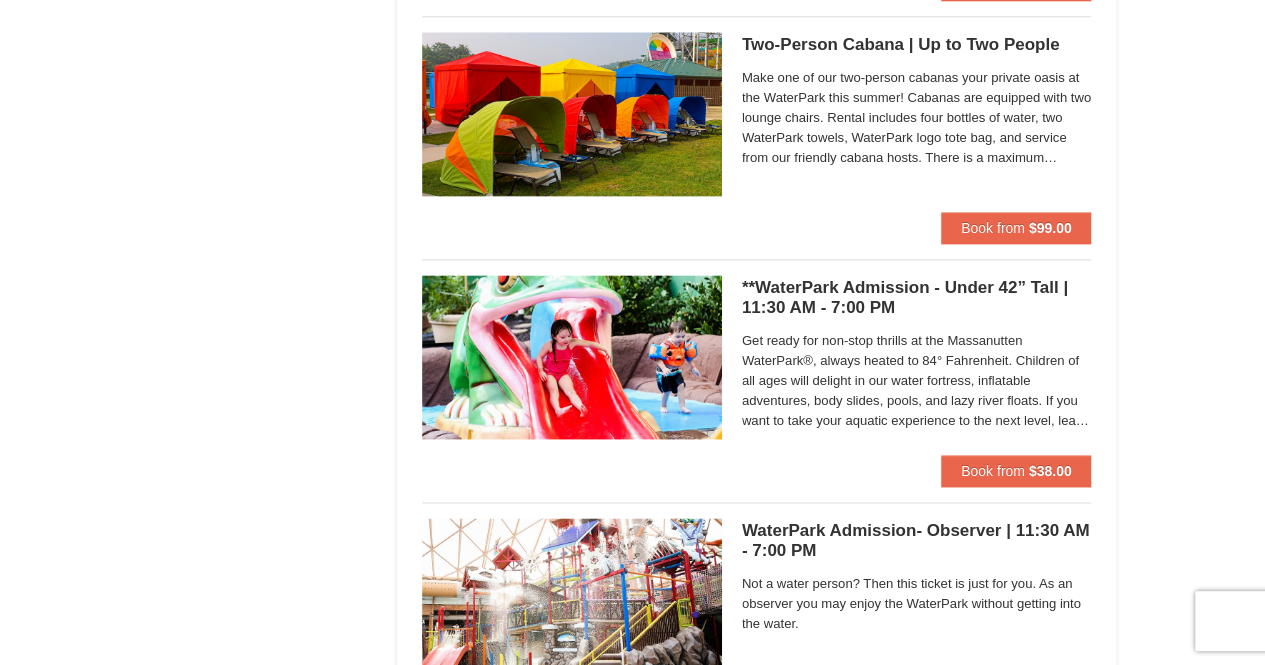 scroll, scrollTop: 1206, scrollLeft: 0, axis: vertical 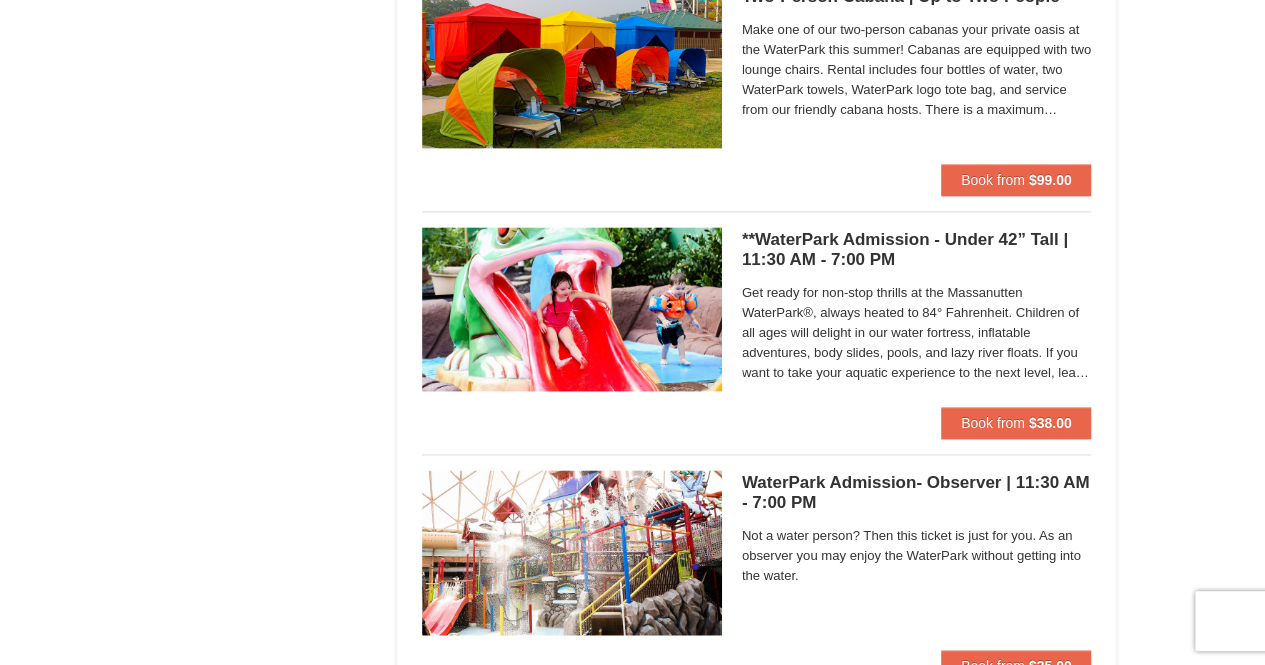 click on "**WaterPark Admission - Under 42” Tall | 11:30 AM - 7:00 PM  Massanutten Indoor/Outdoor WaterPark" at bounding box center [917, 250] 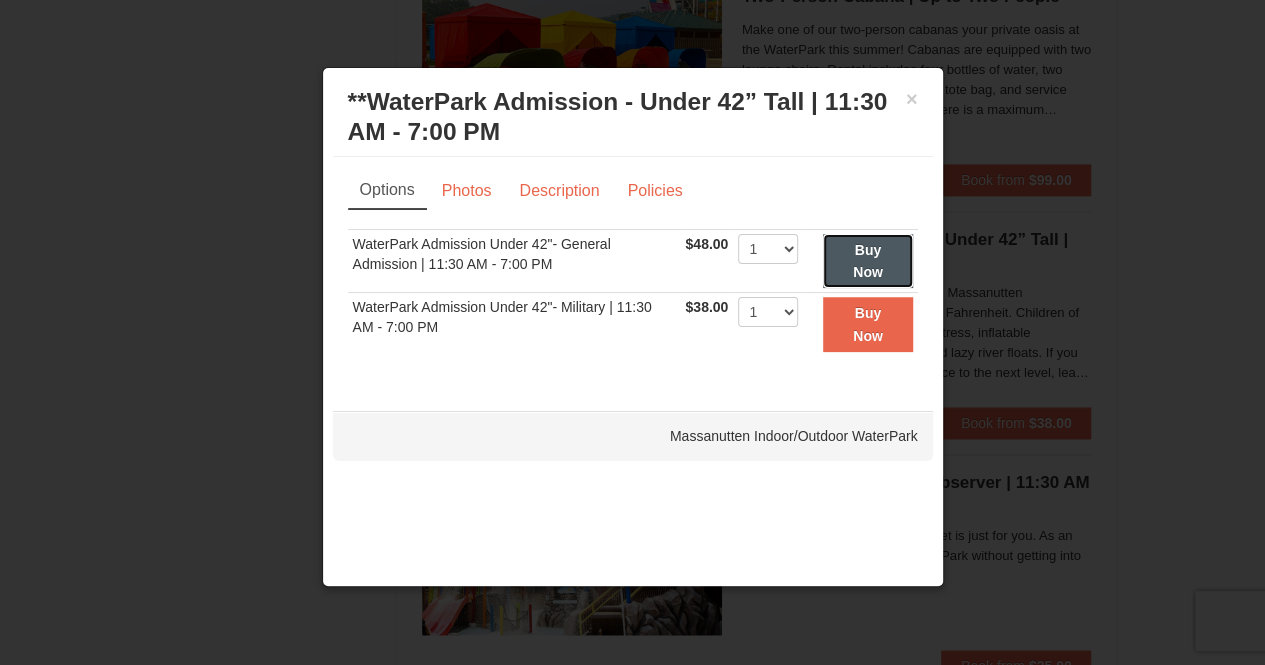 click on "Buy Now" at bounding box center [867, 261] 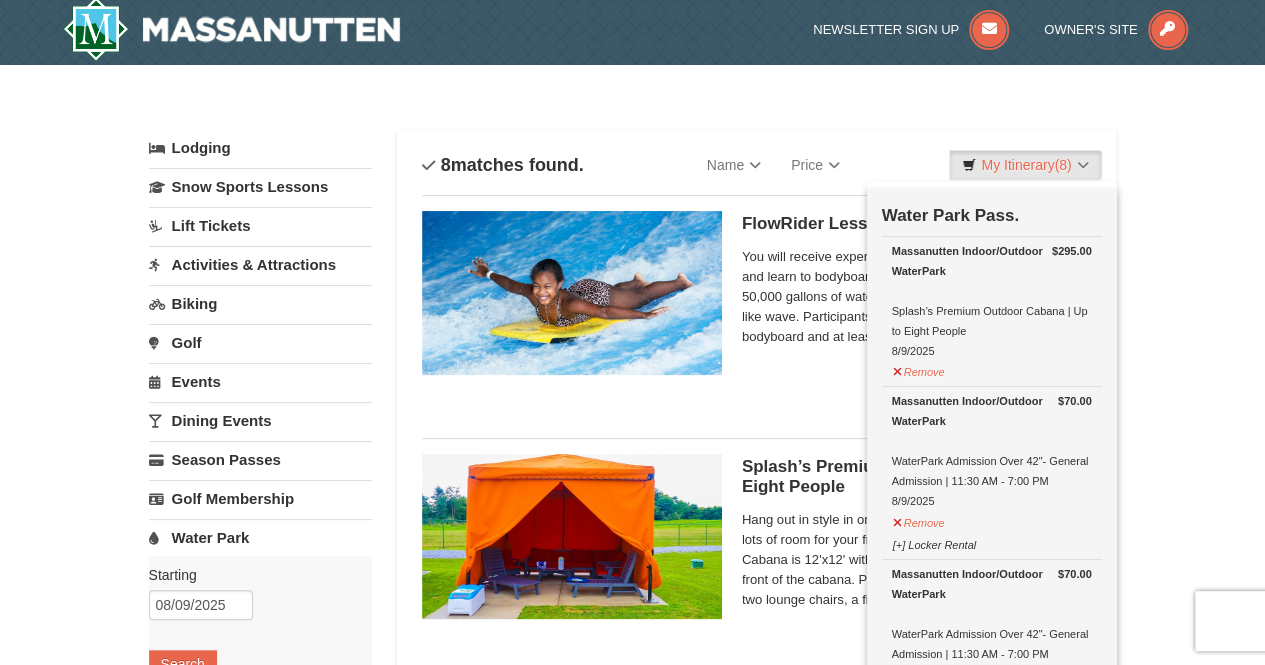 scroll, scrollTop: 6, scrollLeft: 0, axis: vertical 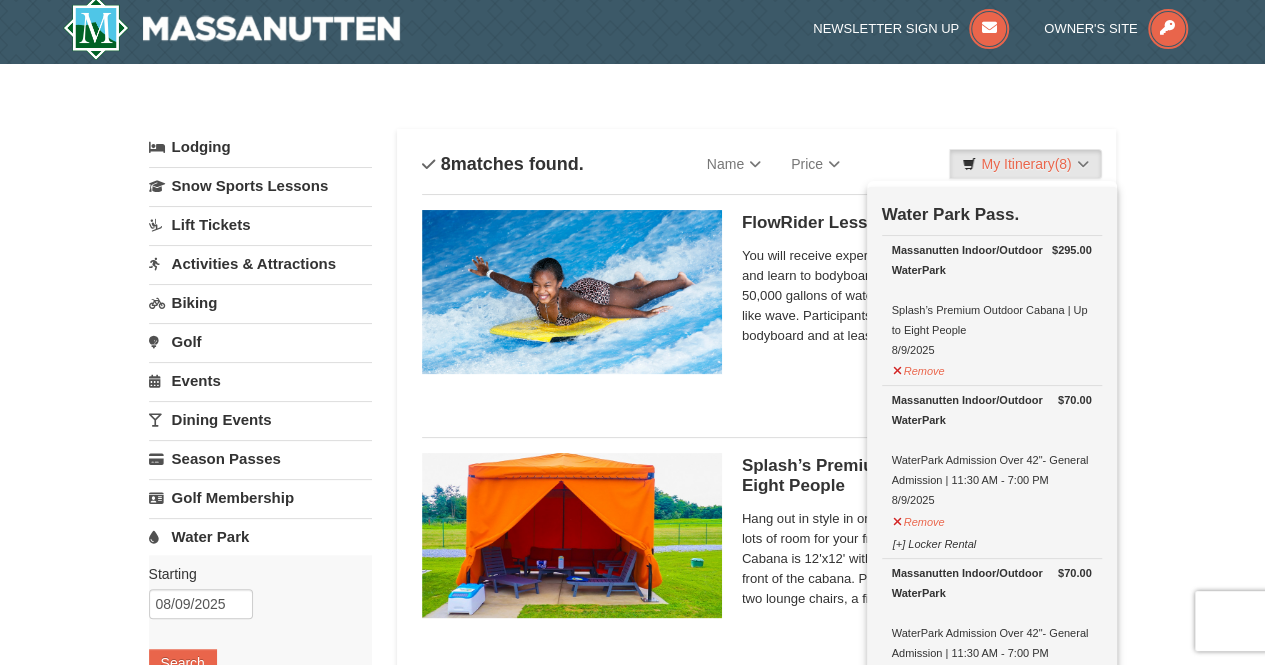 click on "×
Categories
List
Filter
My Itinerary (8)
Check Out Now
Water Park Pass.
$295.00
Massanutten Indoor/Outdoor WaterPark
Splash’s Premium Outdoor Cabana | Up to Eight People
8/9/2025" at bounding box center (632, 1130) 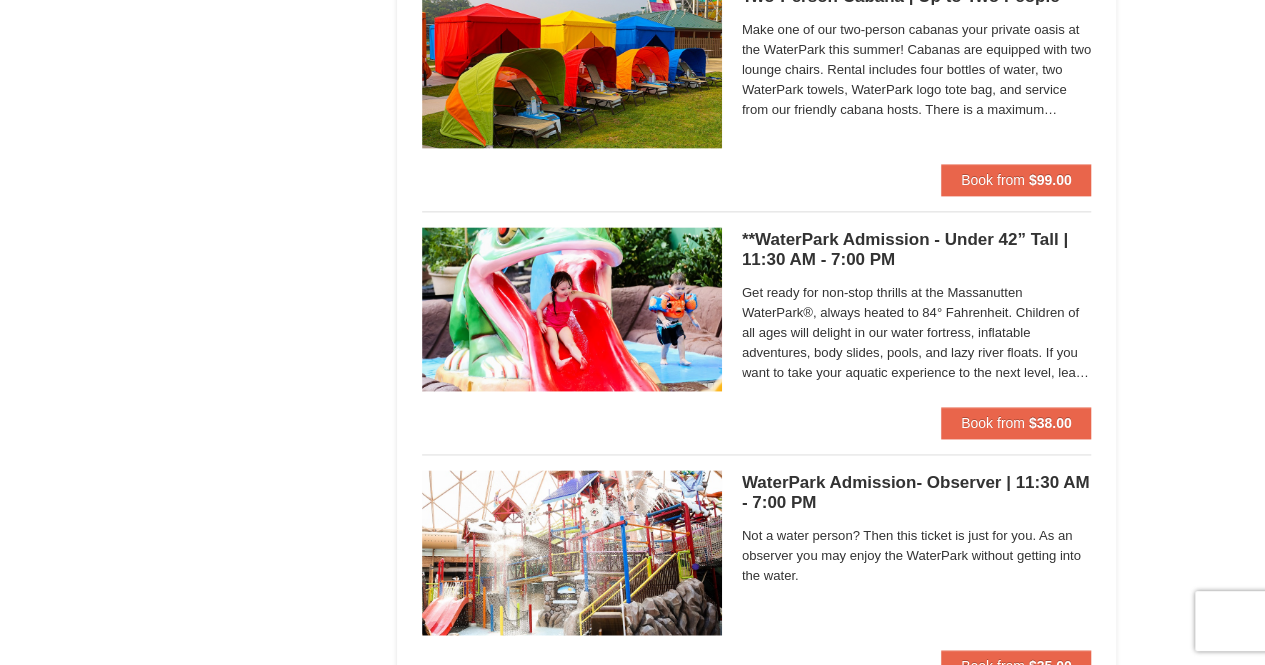 scroll, scrollTop: 1406, scrollLeft: 0, axis: vertical 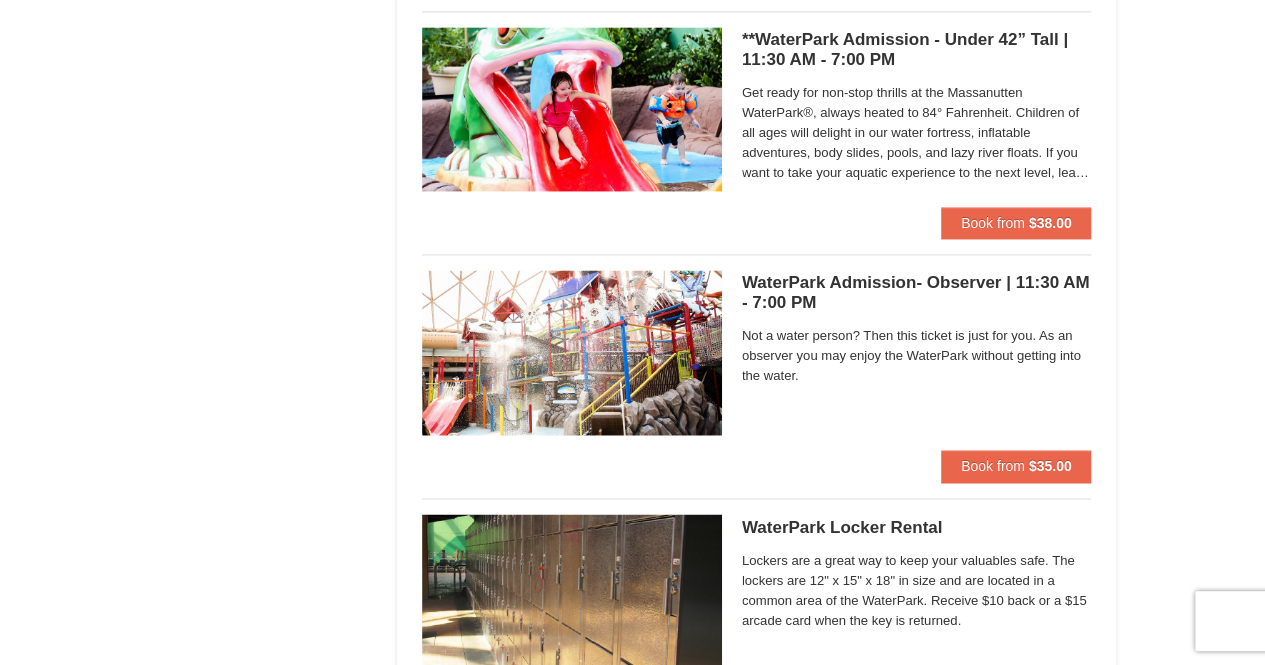 click on "WaterPark Admission- Observer | 11:30 AM - 7:00 PM  Massanutten Indoor/Outdoor WaterPark" at bounding box center (917, 293) 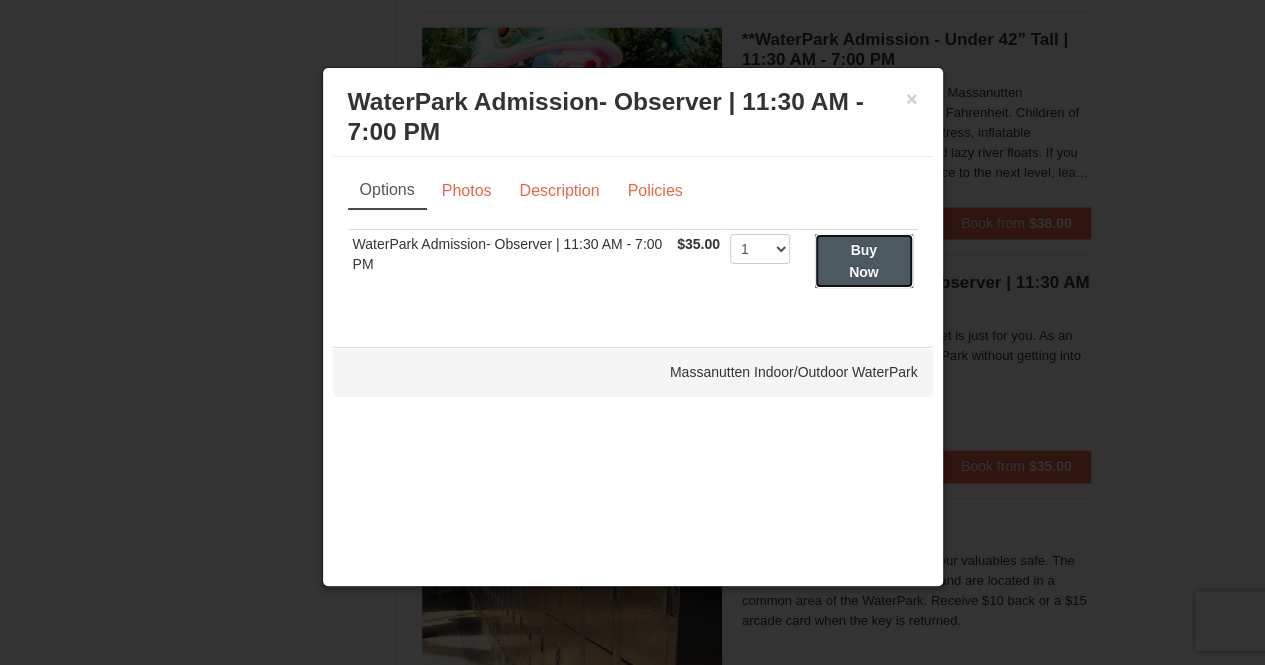 click on "Buy Now" at bounding box center [864, 261] 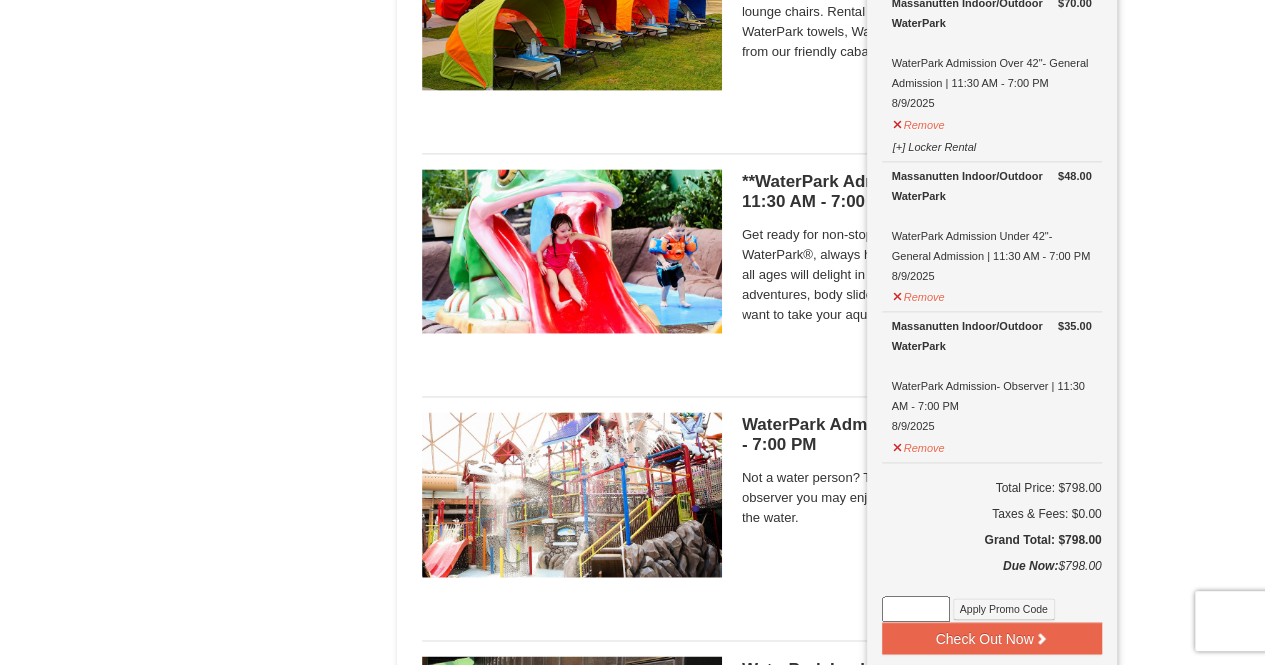 scroll, scrollTop: 1406, scrollLeft: 0, axis: vertical 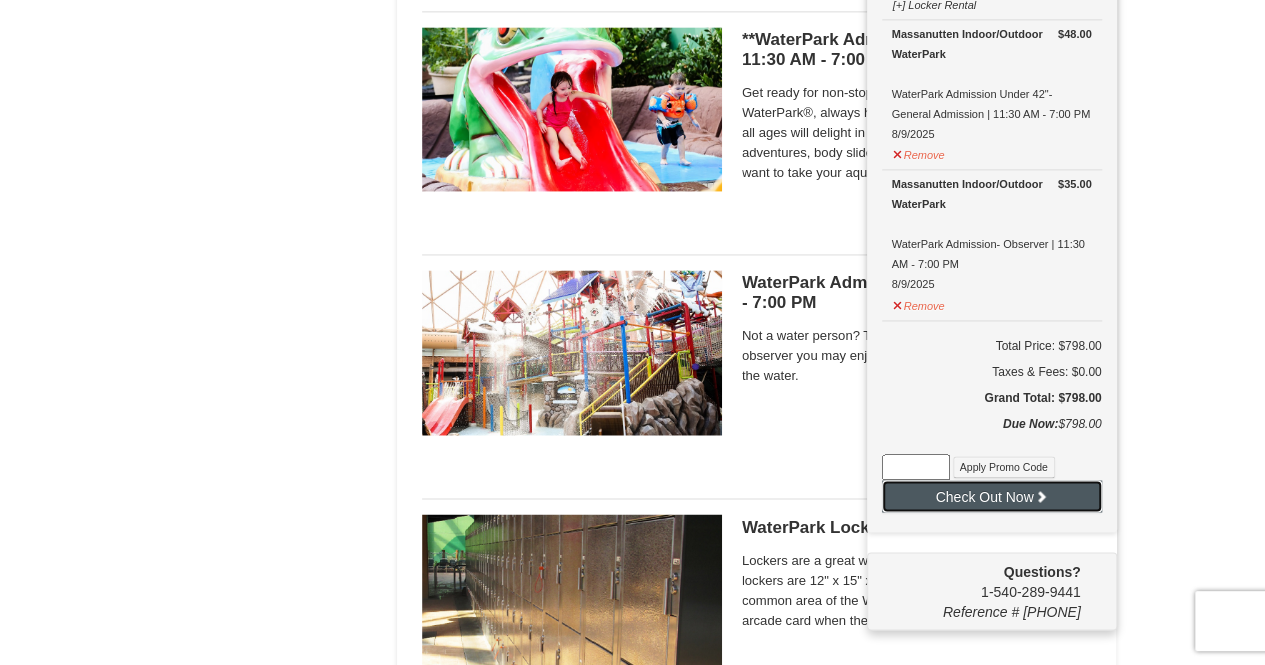 click on "Check Out Now" at bounding box center [992, 496] 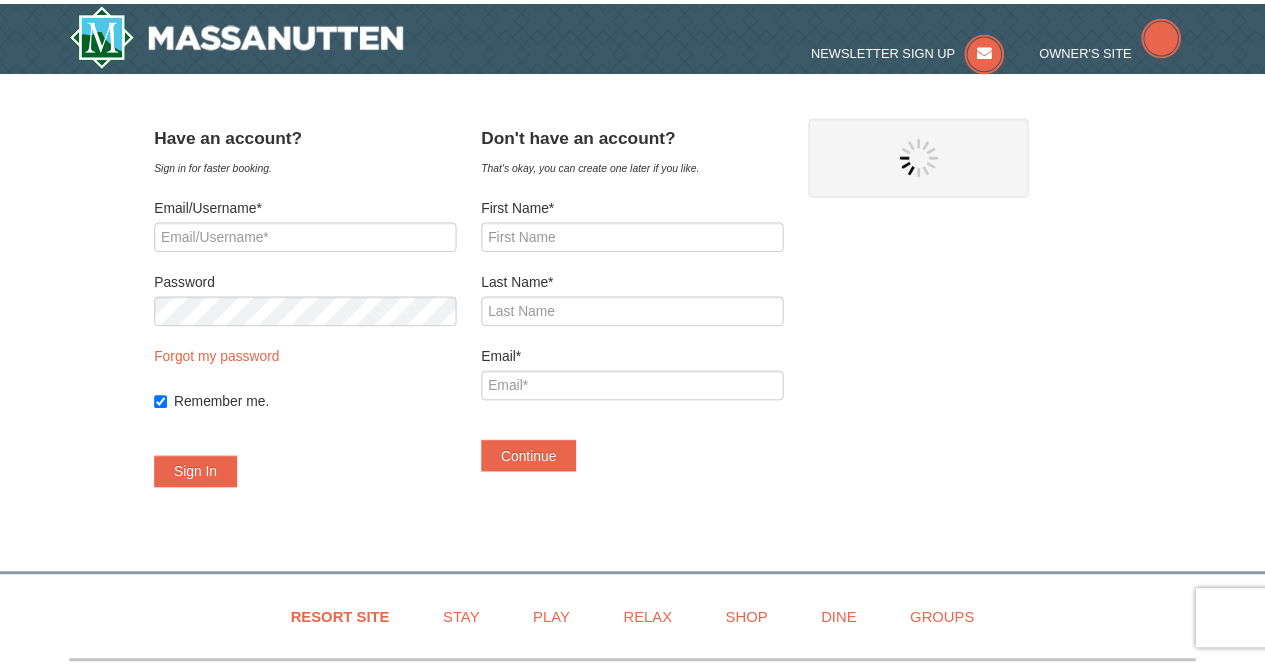 scroll, scrollTop: 0, scrollLeft: 0, axis: both 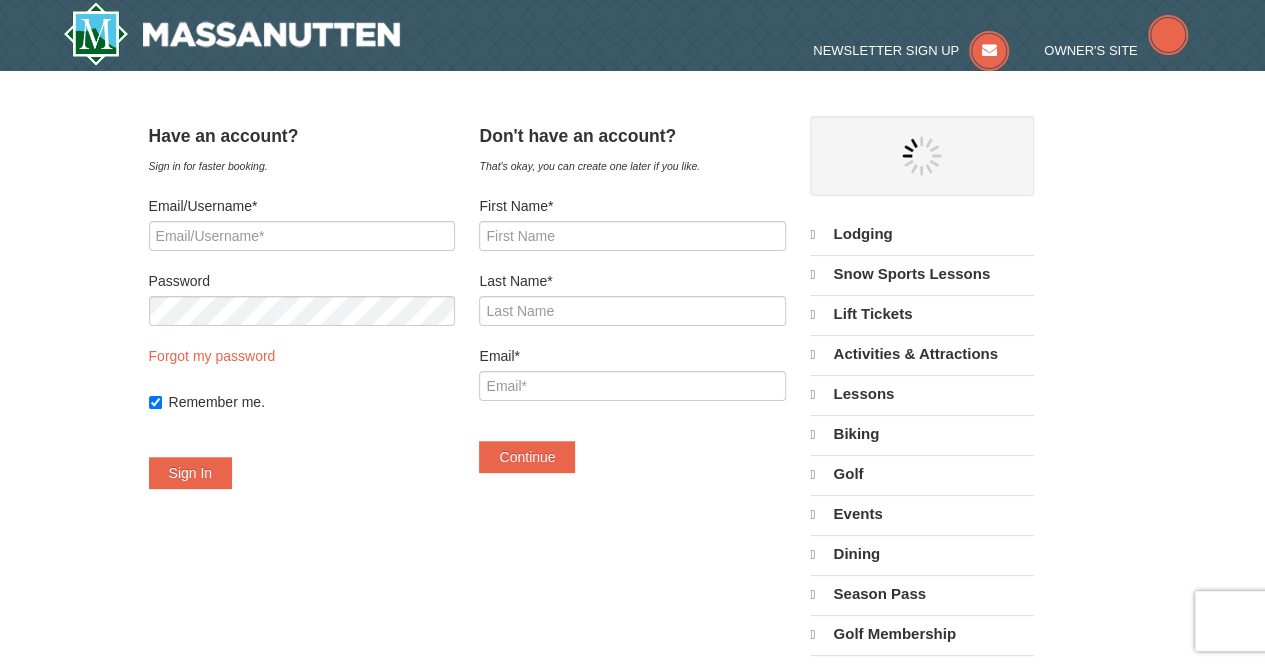 select on "8" 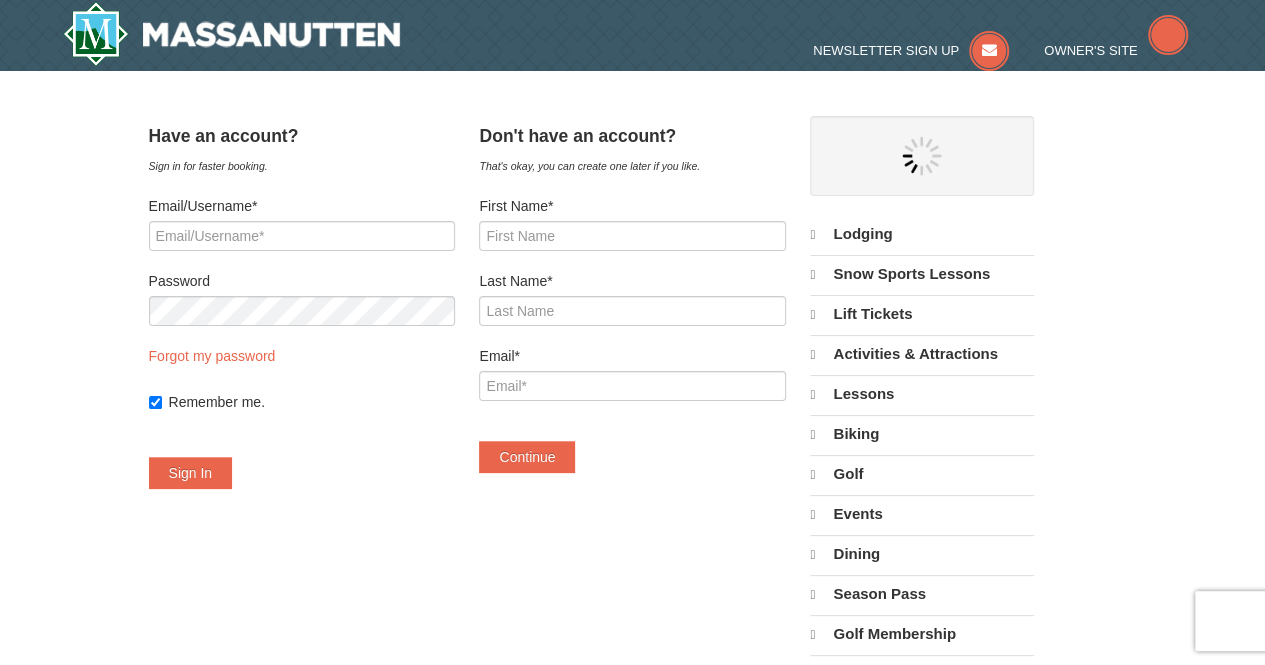 select on "8" 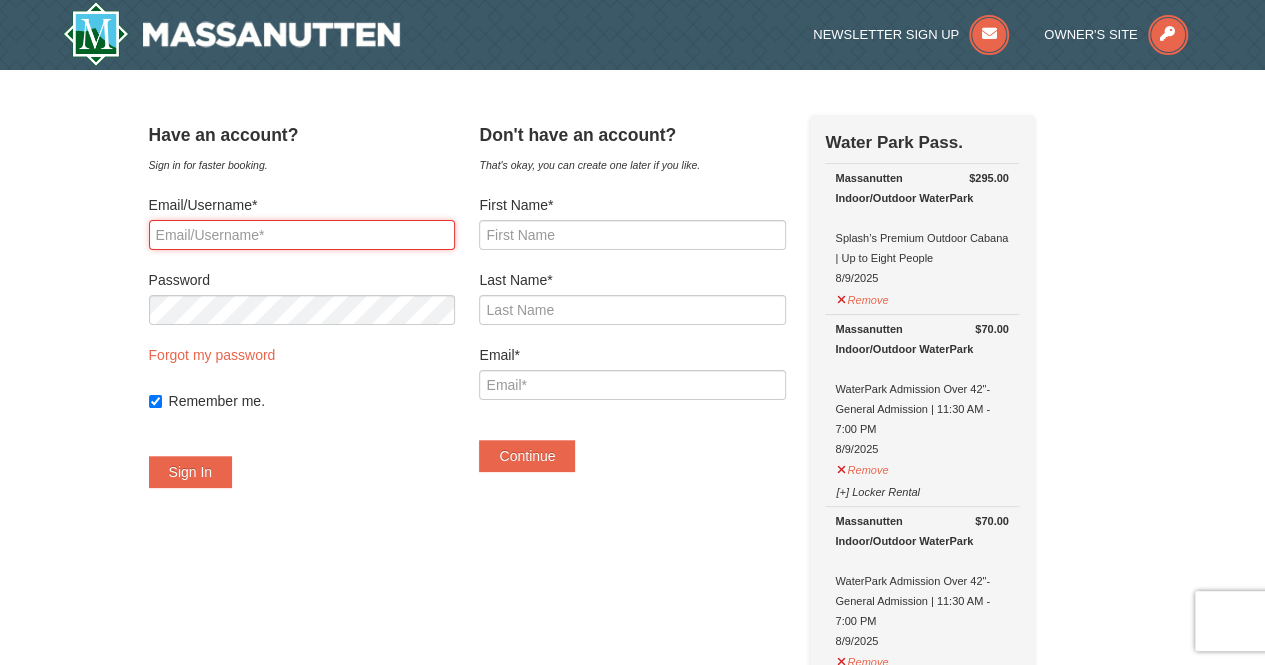 click on "Email/Username*" at bounding box center (302, 235) 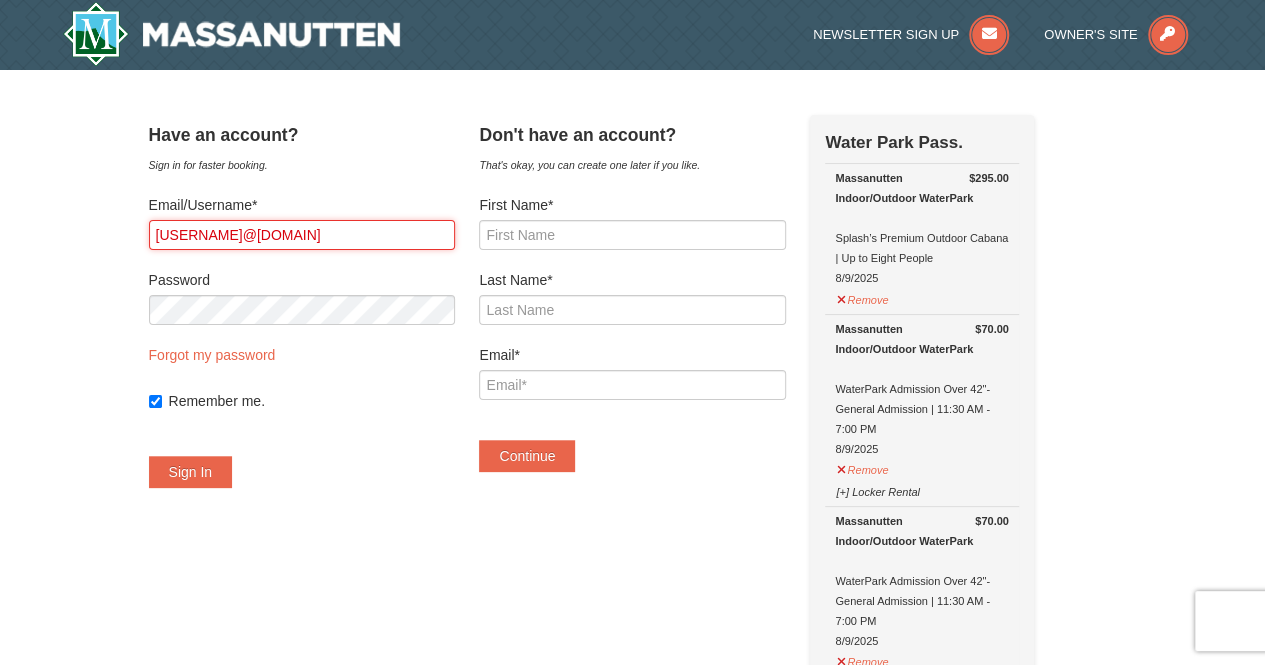 type on "wleake60@gmail.com" 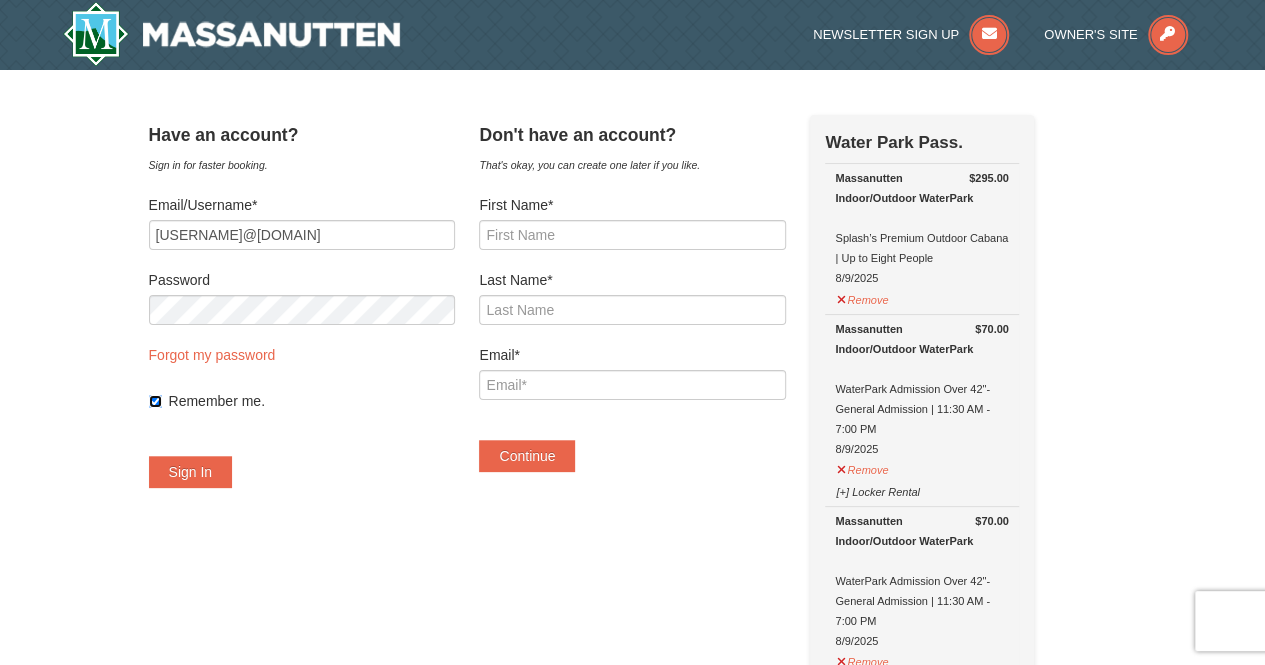 click on "Remember me." at bounding box center [155, 401] 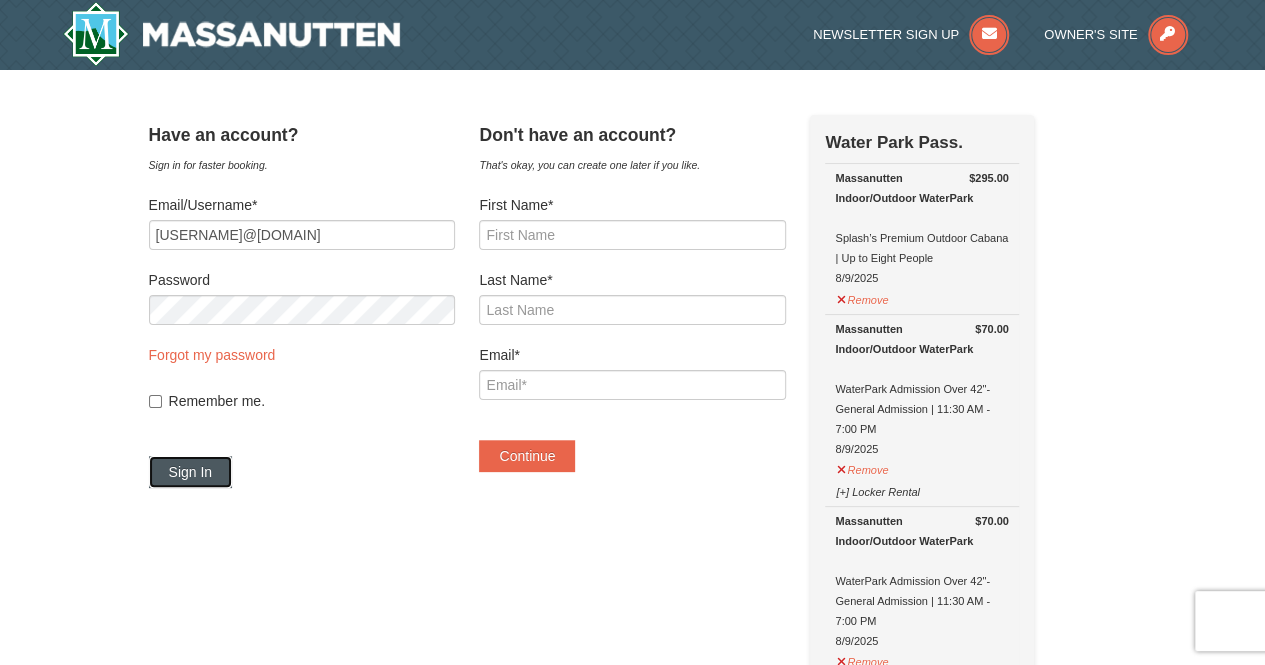 click on "Sign In" at bounding box center (191, 472) 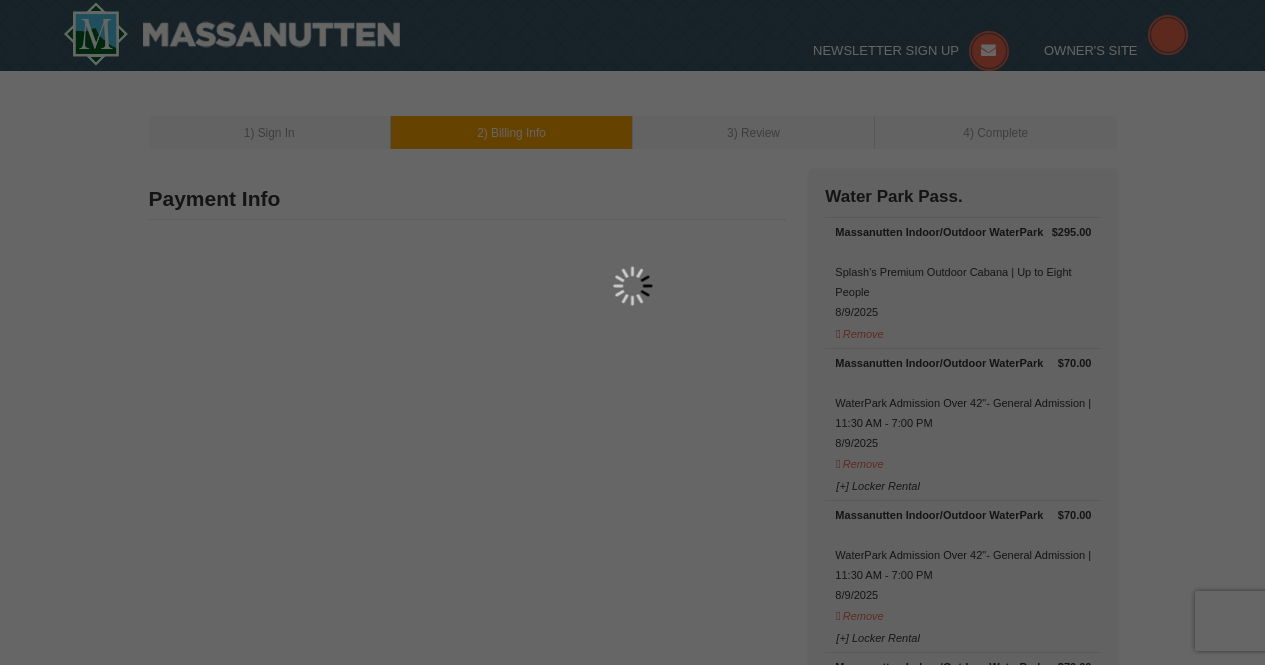 scroll, scrollTop: 0, scrollLeft: 0, axis: both 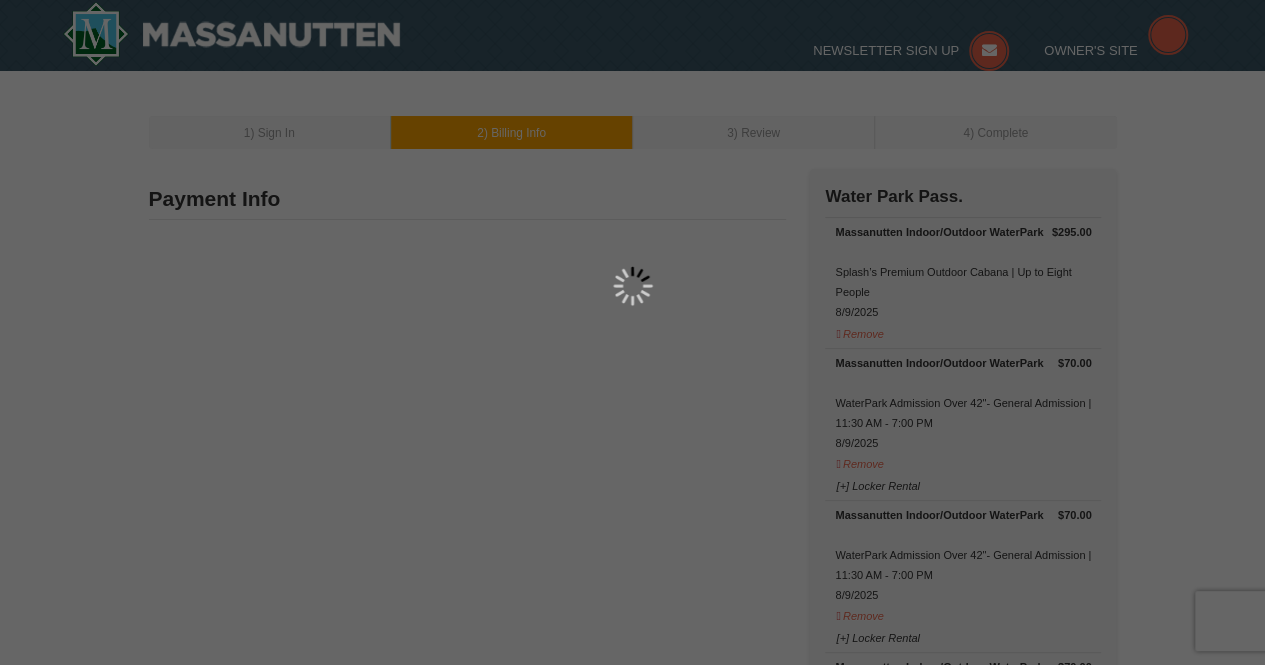 type on "[NUMBER] [STREET]" 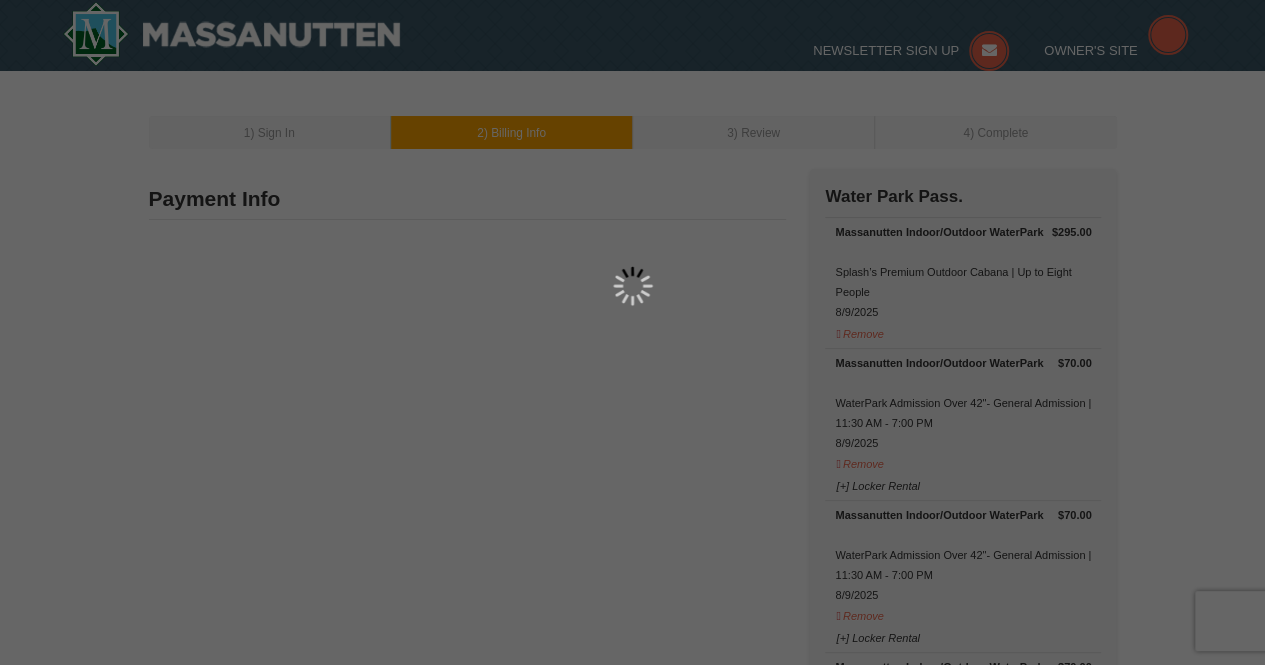 type on "[CITY]" 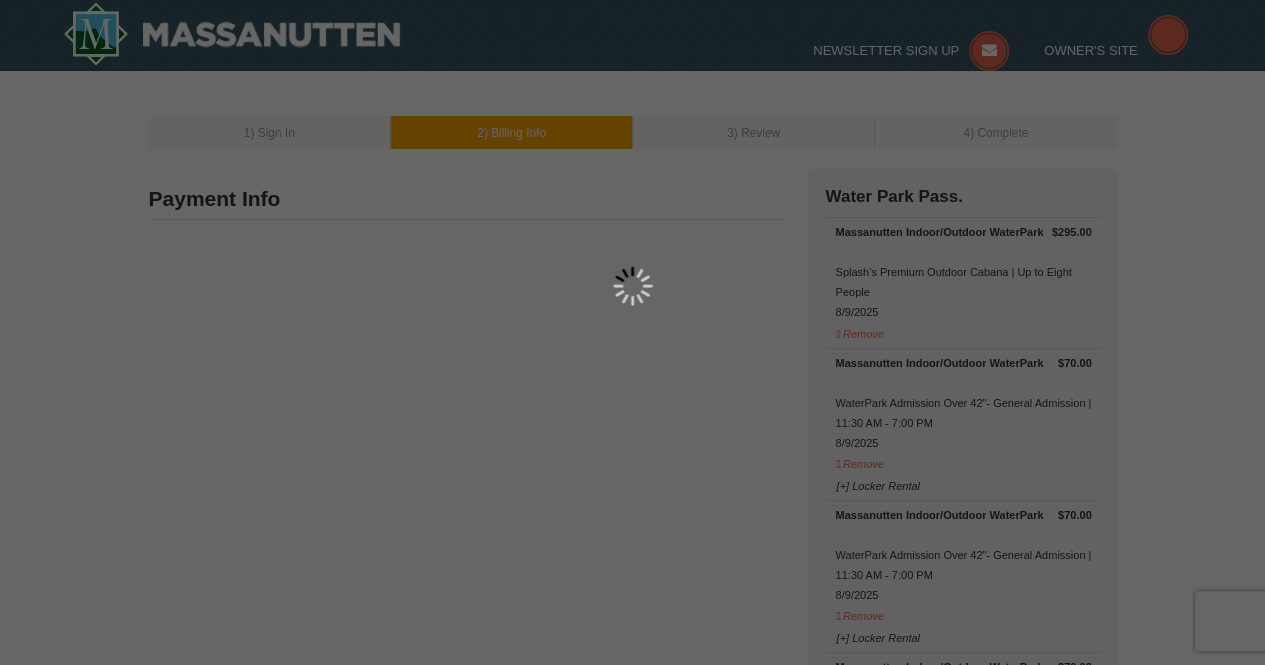 type on "22812" 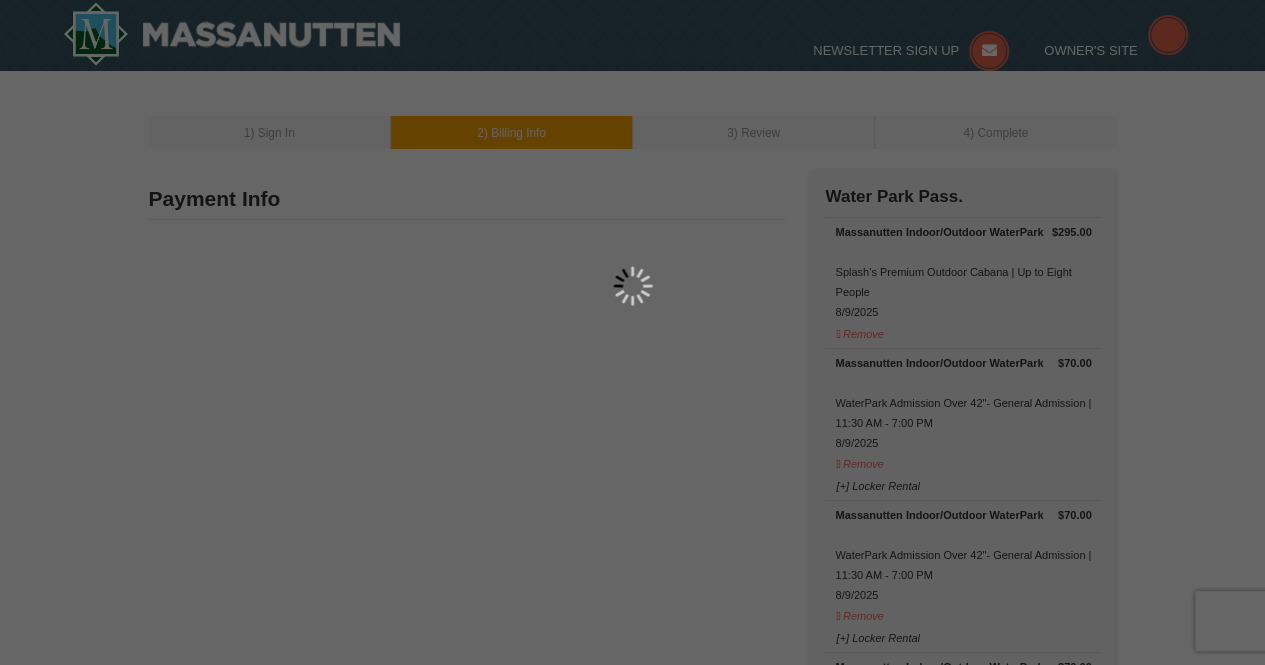 type on "540" 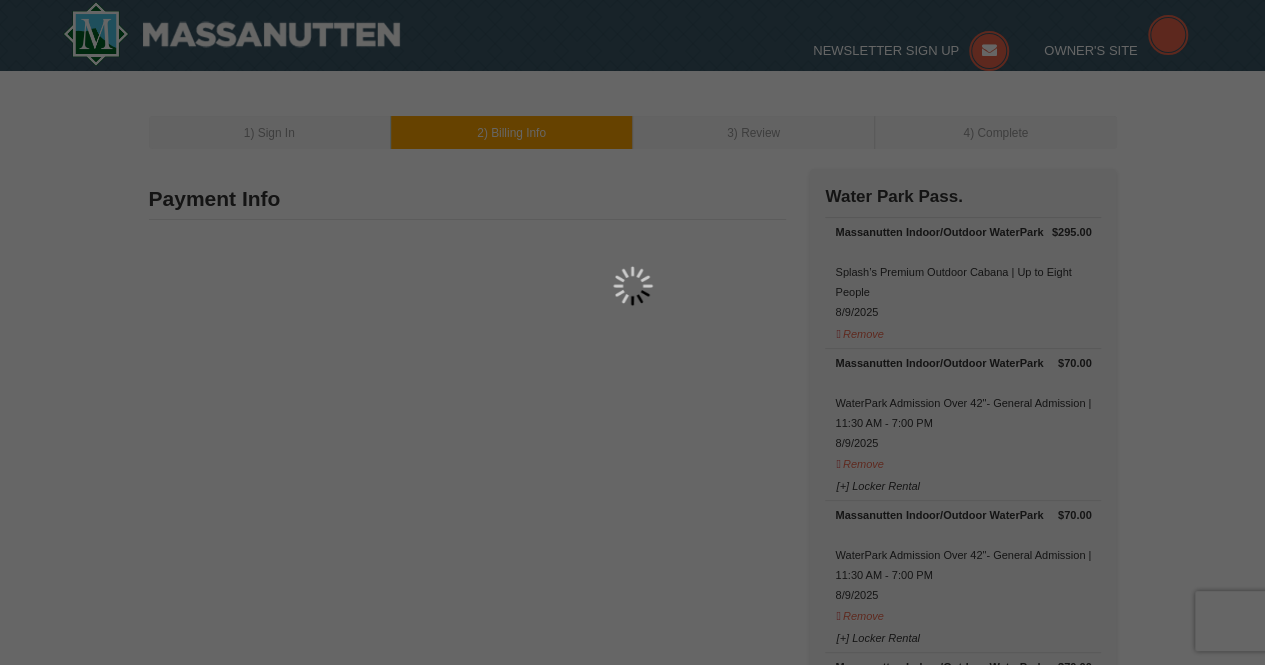 type on "578" 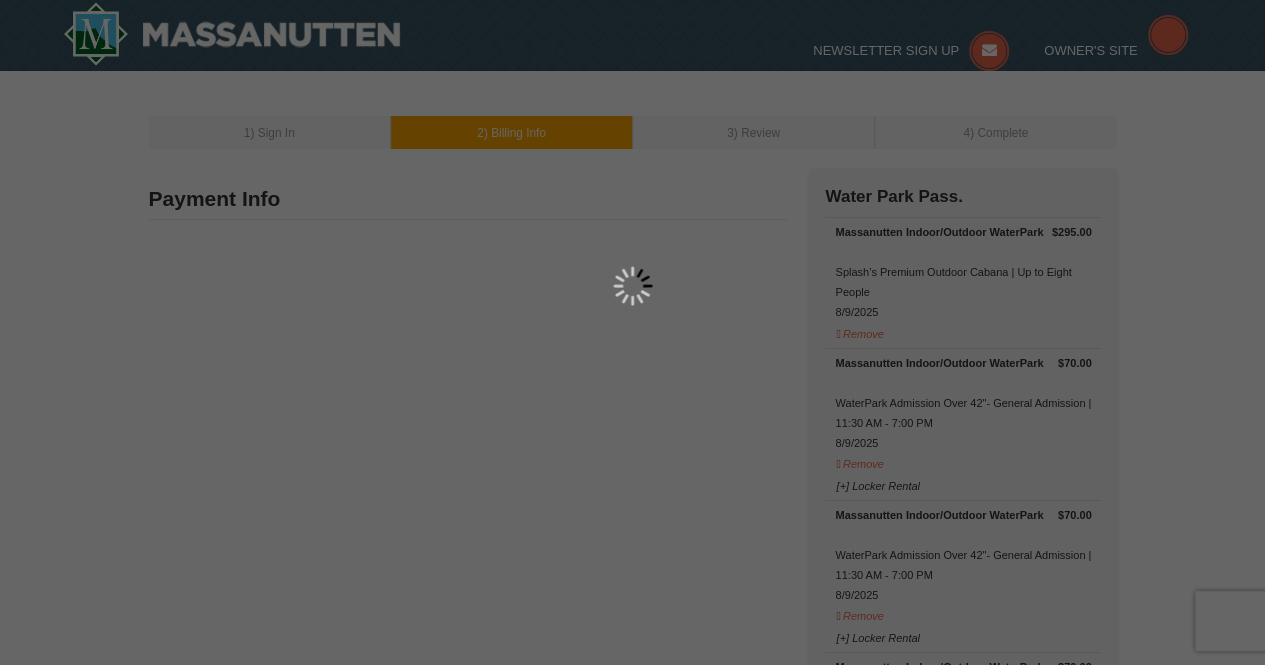 type on "2926" 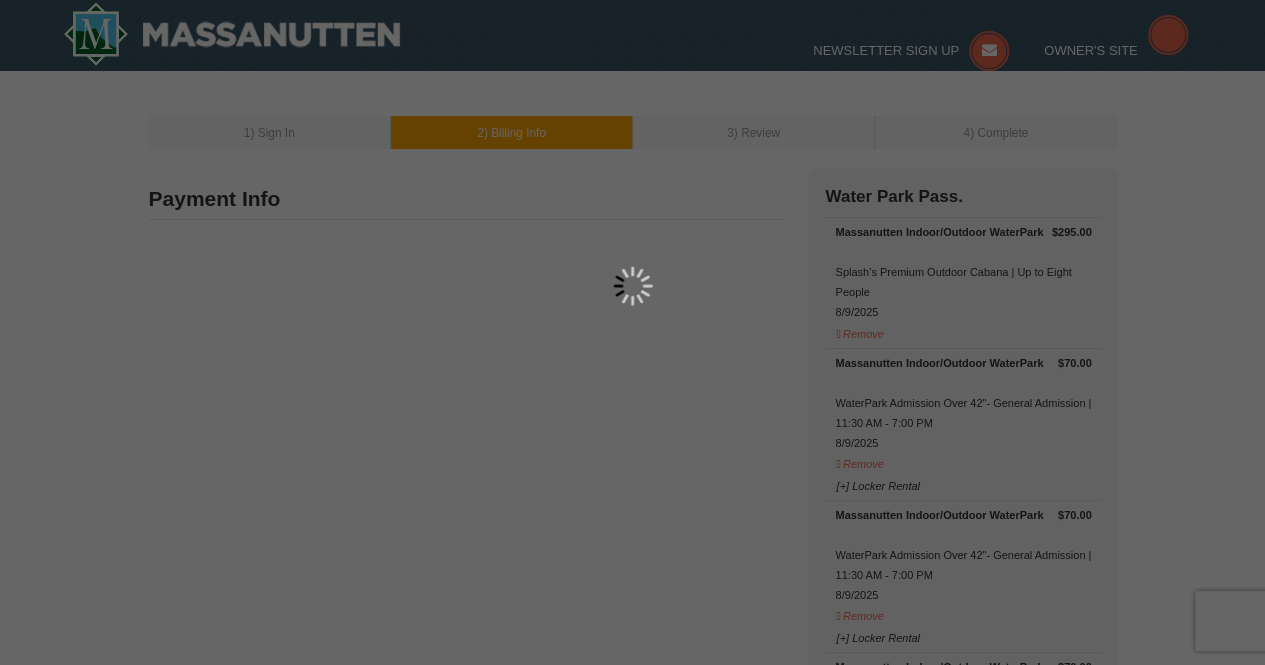type on "[USERNAME]@[EXAMPLE.COM]" 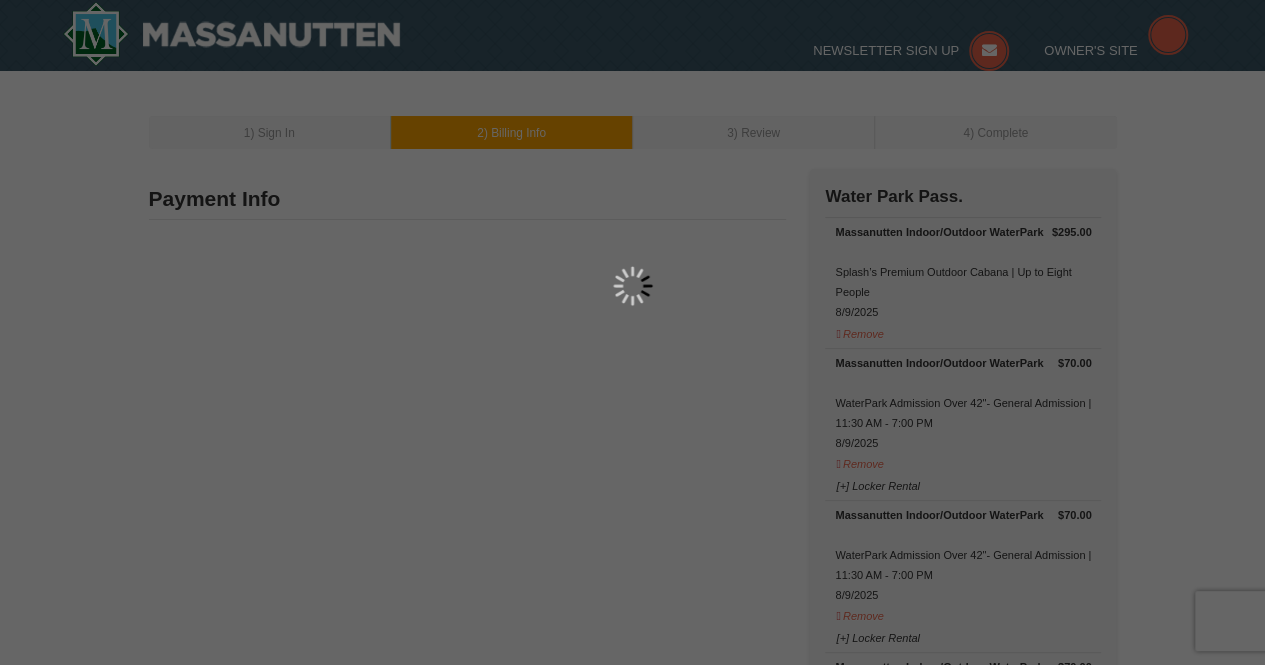 select on "VA" 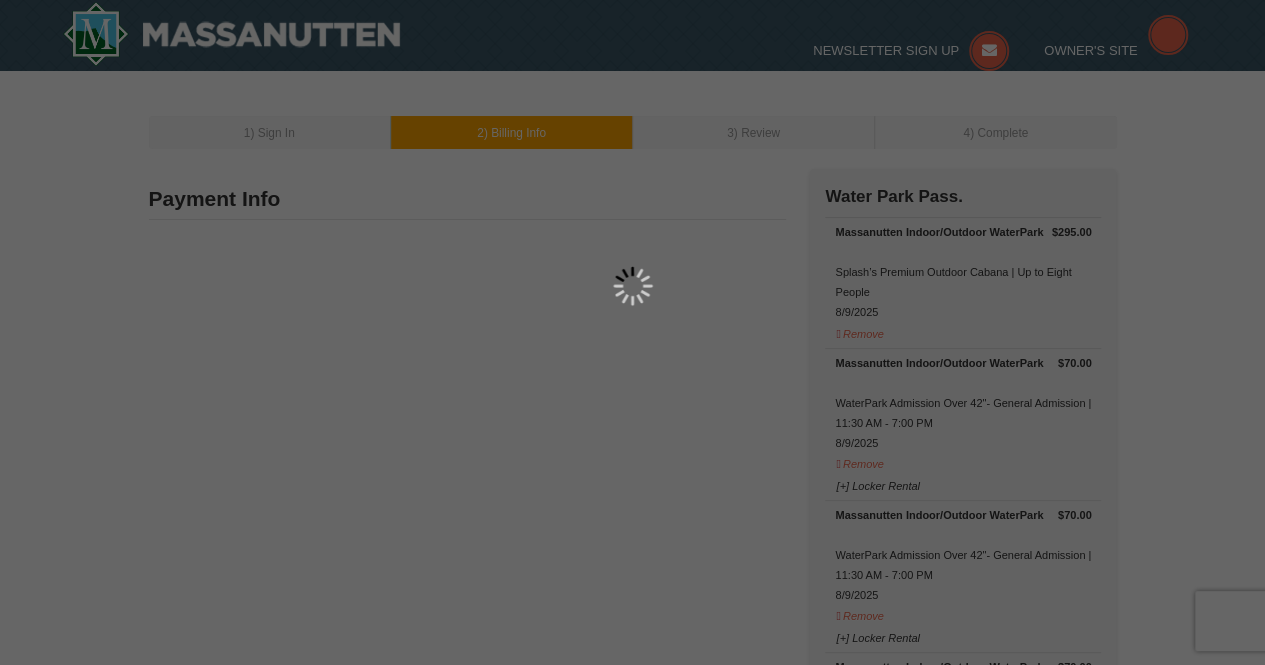 select on "8" 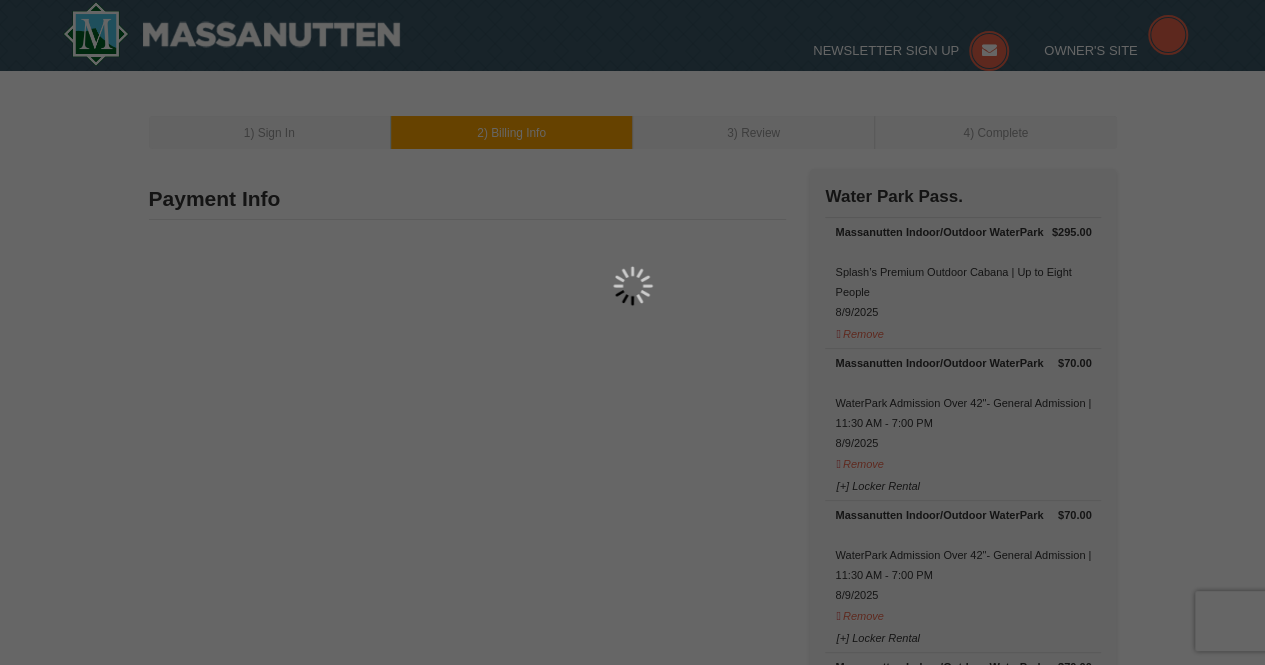select on "8" 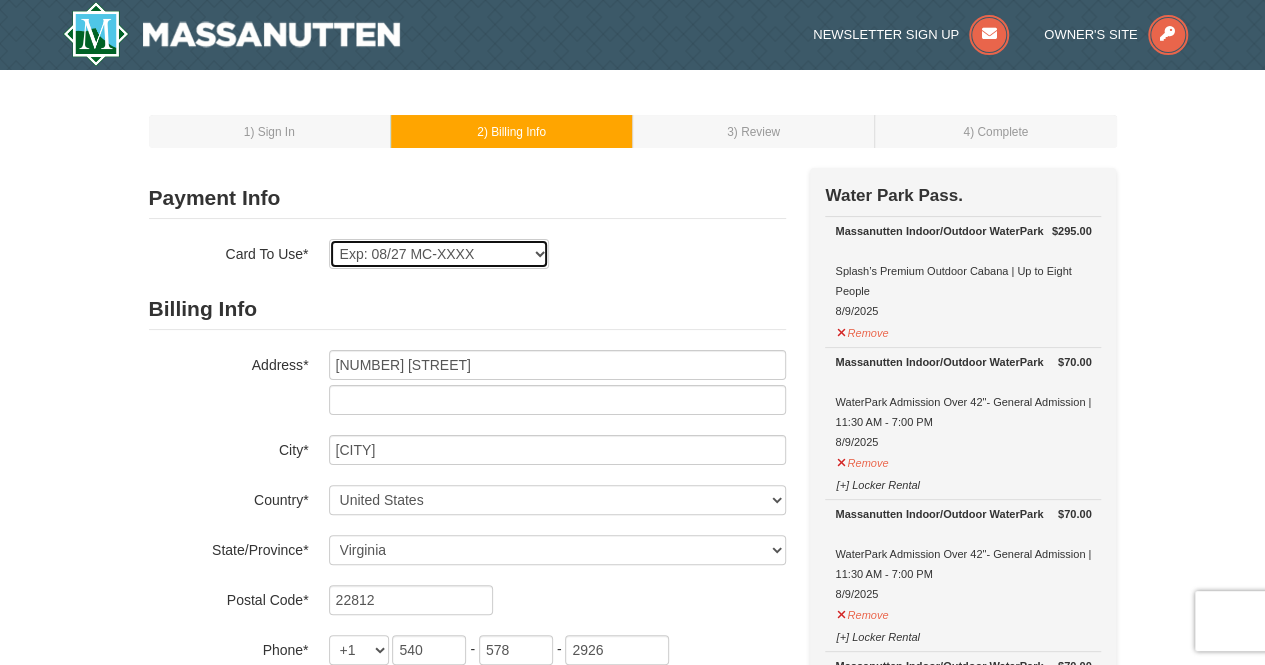 click on "Exp: 08/27      MC-XXXX New Card" at bounding box center [439, 254] 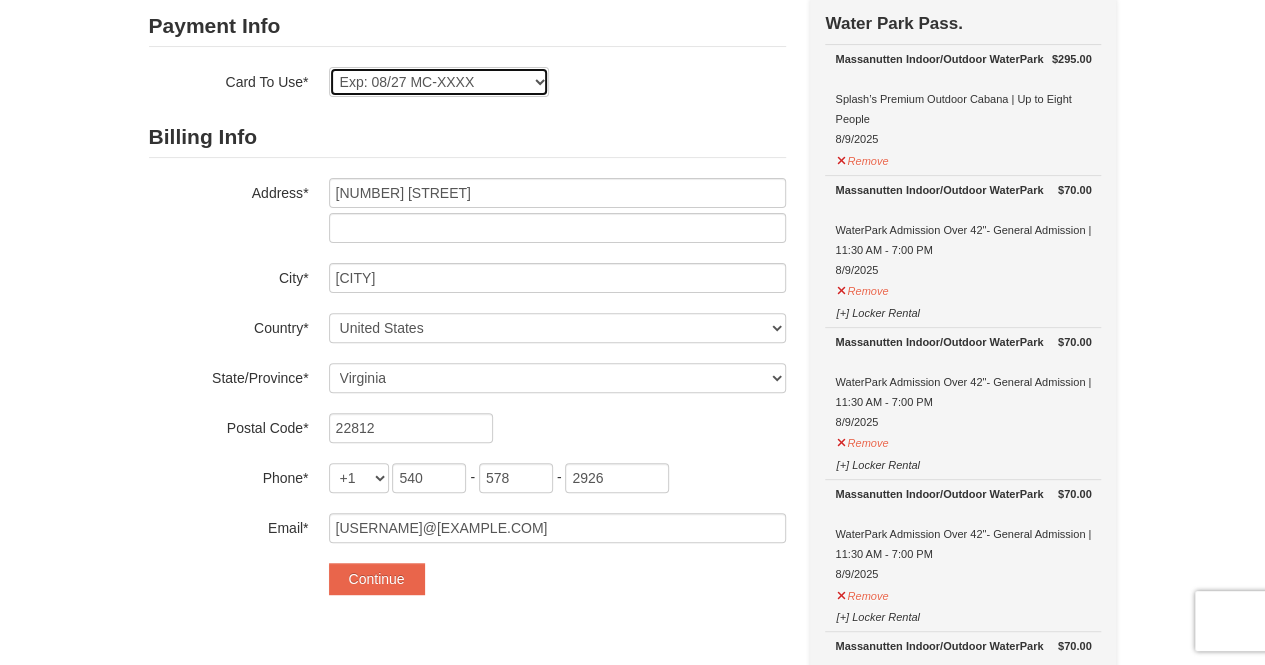 scroll, scrollTop: 300, scrollLeft: 0, axis: vertical 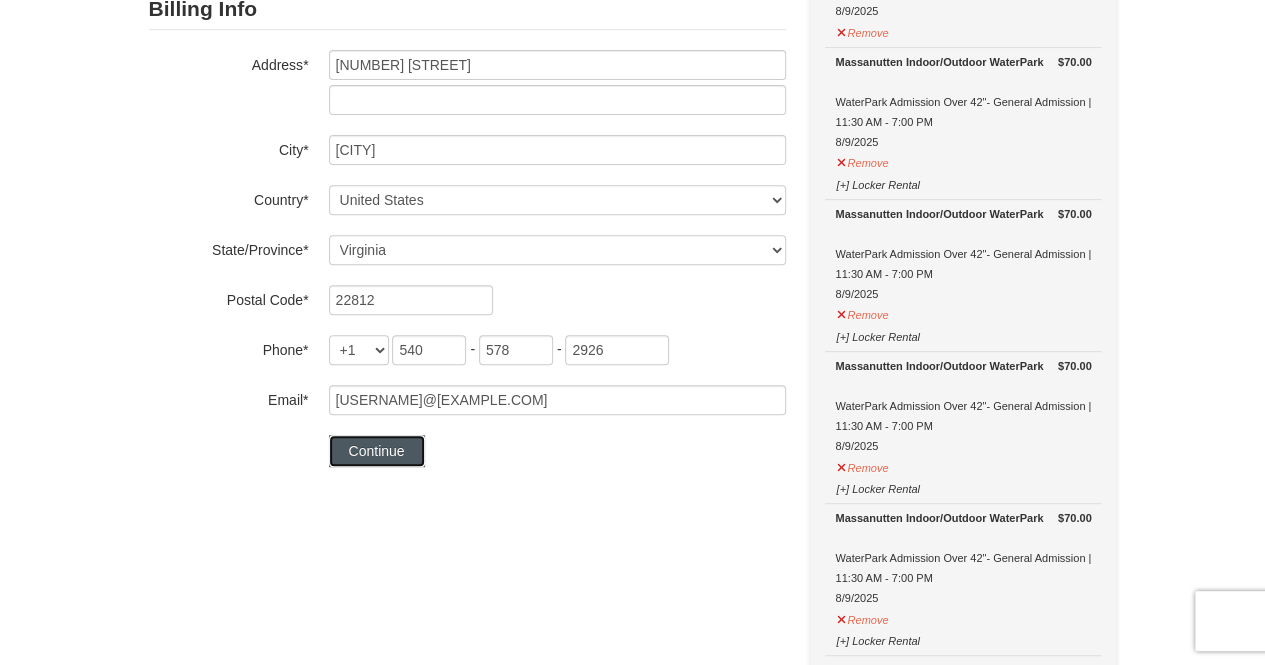 click on "Continue" at bounding box center (377, 451) 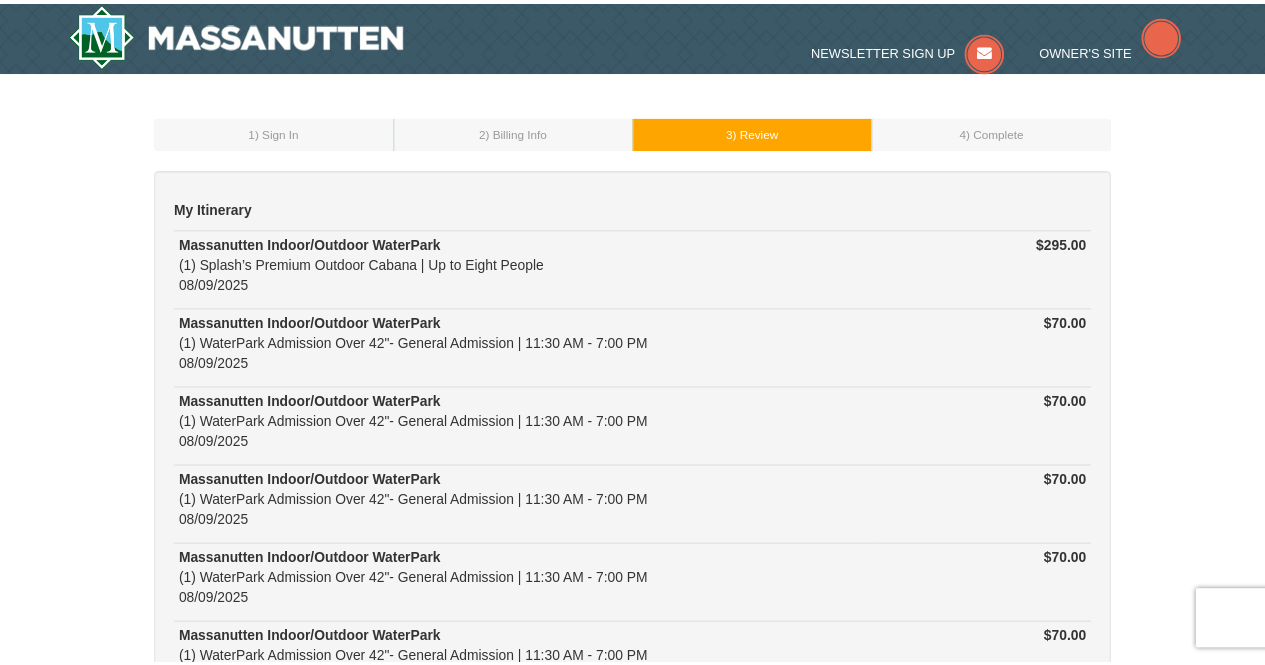 scroll, scrollTop: 0, scrollLeft: 0, axis: both 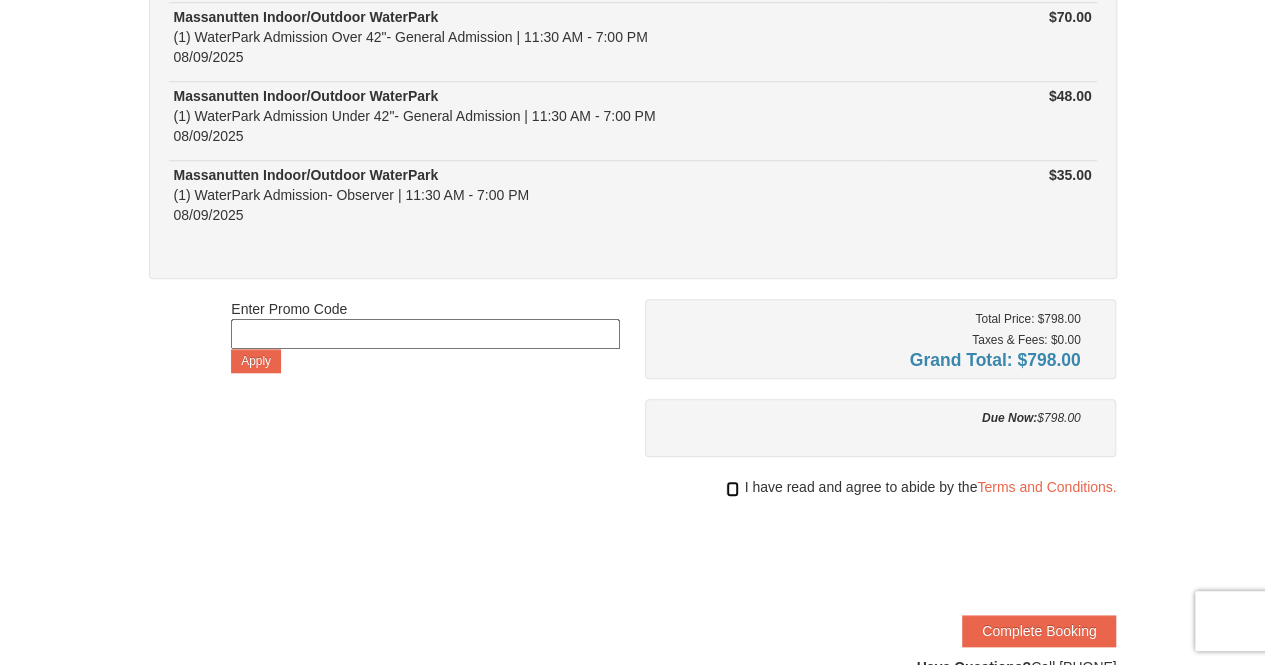 click at bounding box center [732, 489] 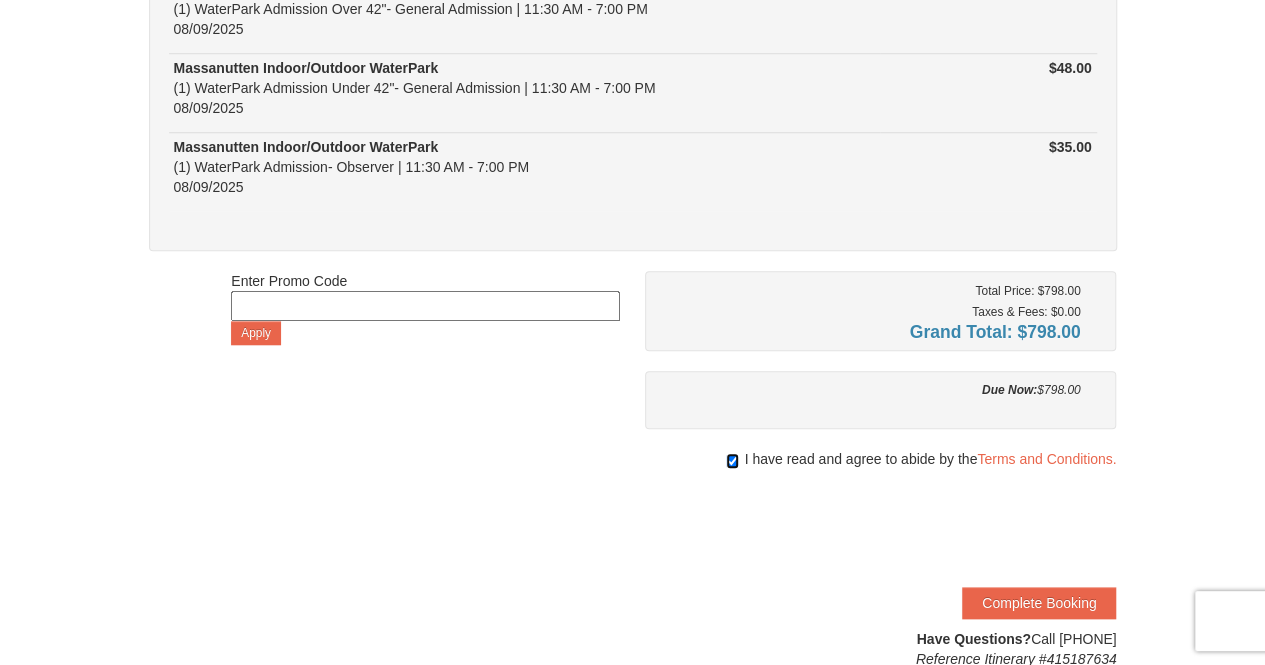 scroll, scrollTop: 800, scrollLeft: 0, axis: vertical 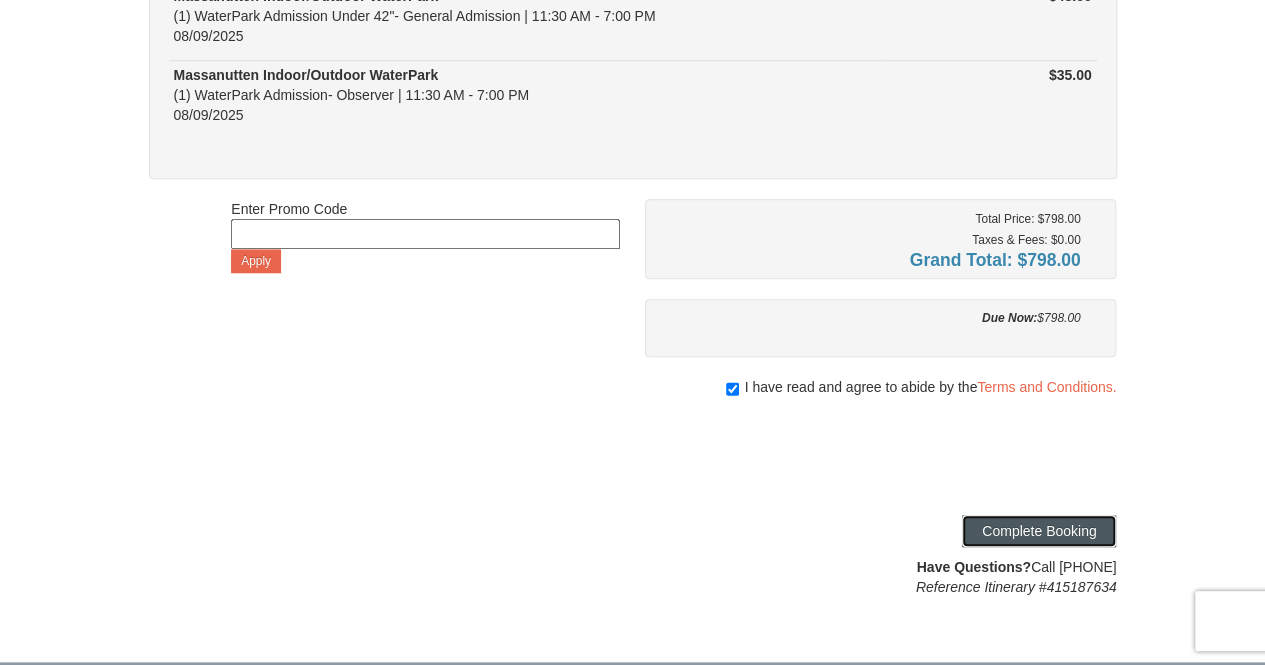 click on "Complete Booking" at bounding box center (1039, 531) 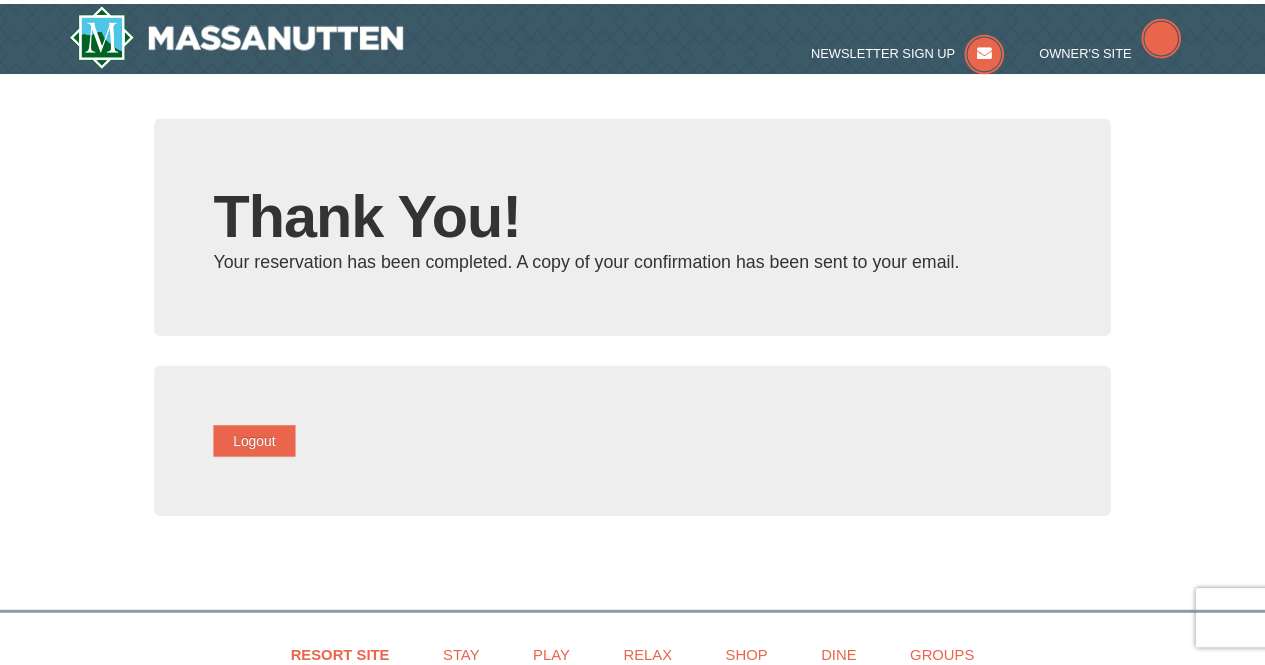 scroll, scrollTop: 0, scrollLeft: 0, axis: both 